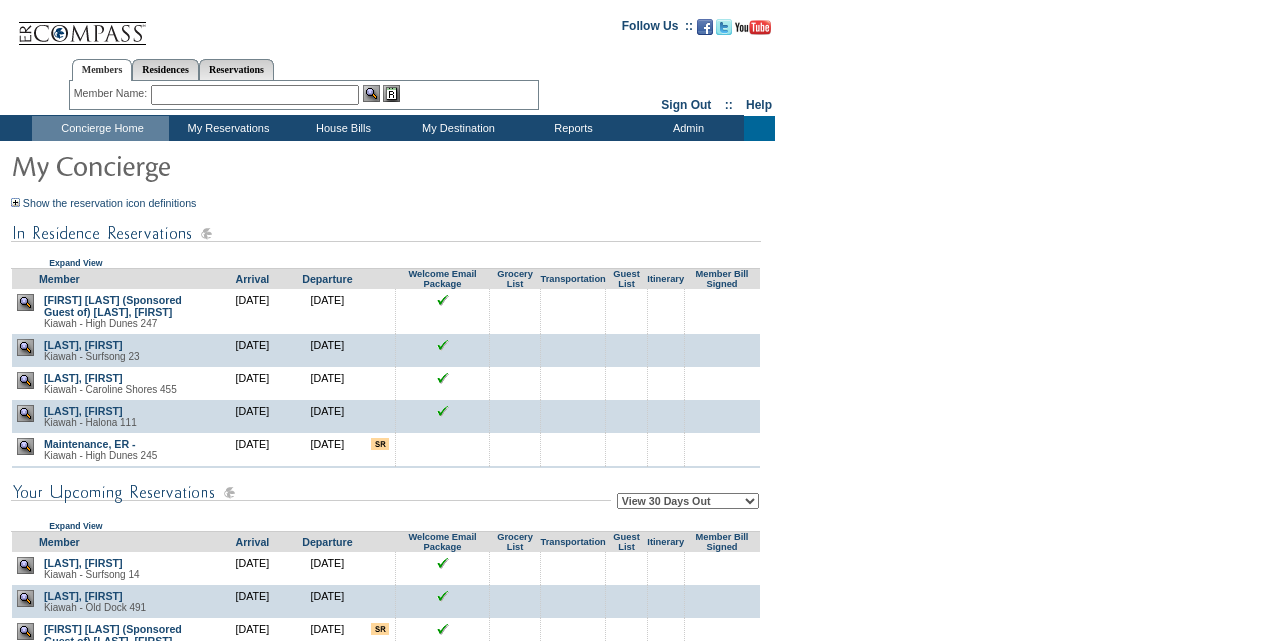 scroll, scrollTop: 0, scrollLeft: 0, axis: both 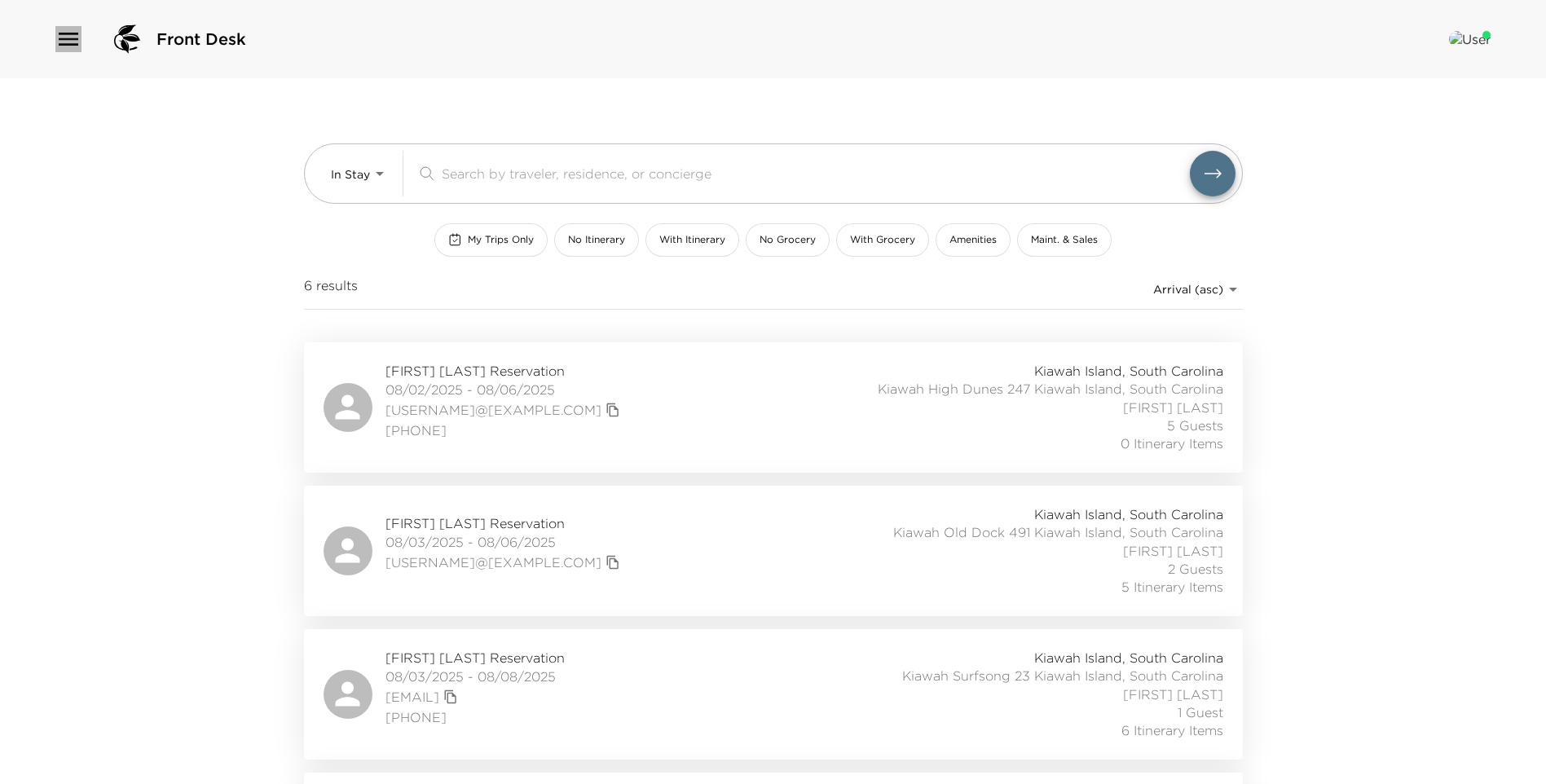click 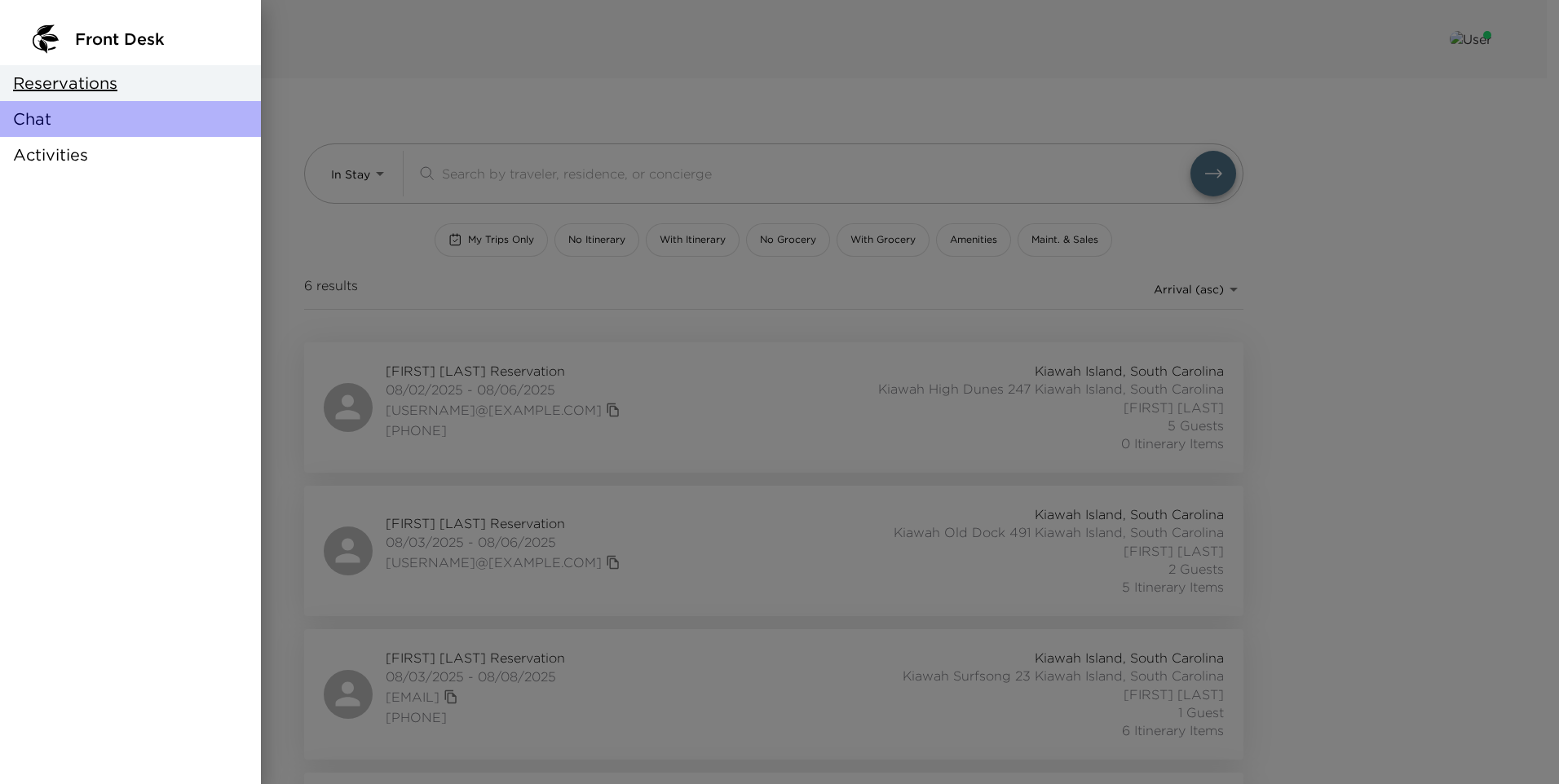click on "Chat" at bounding box center [32, 119] 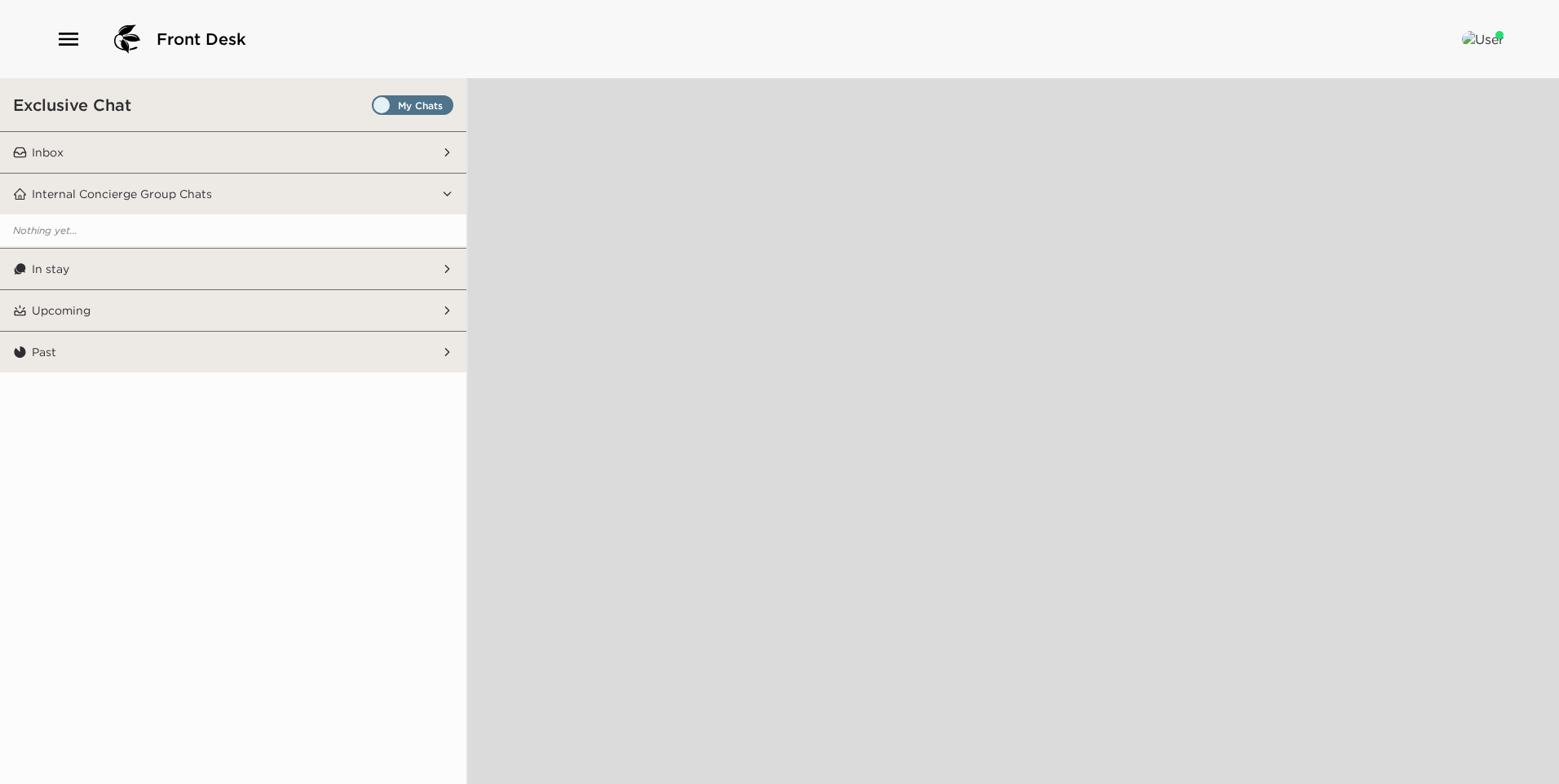 click on "Inbox" at bounding box center [234, 152] 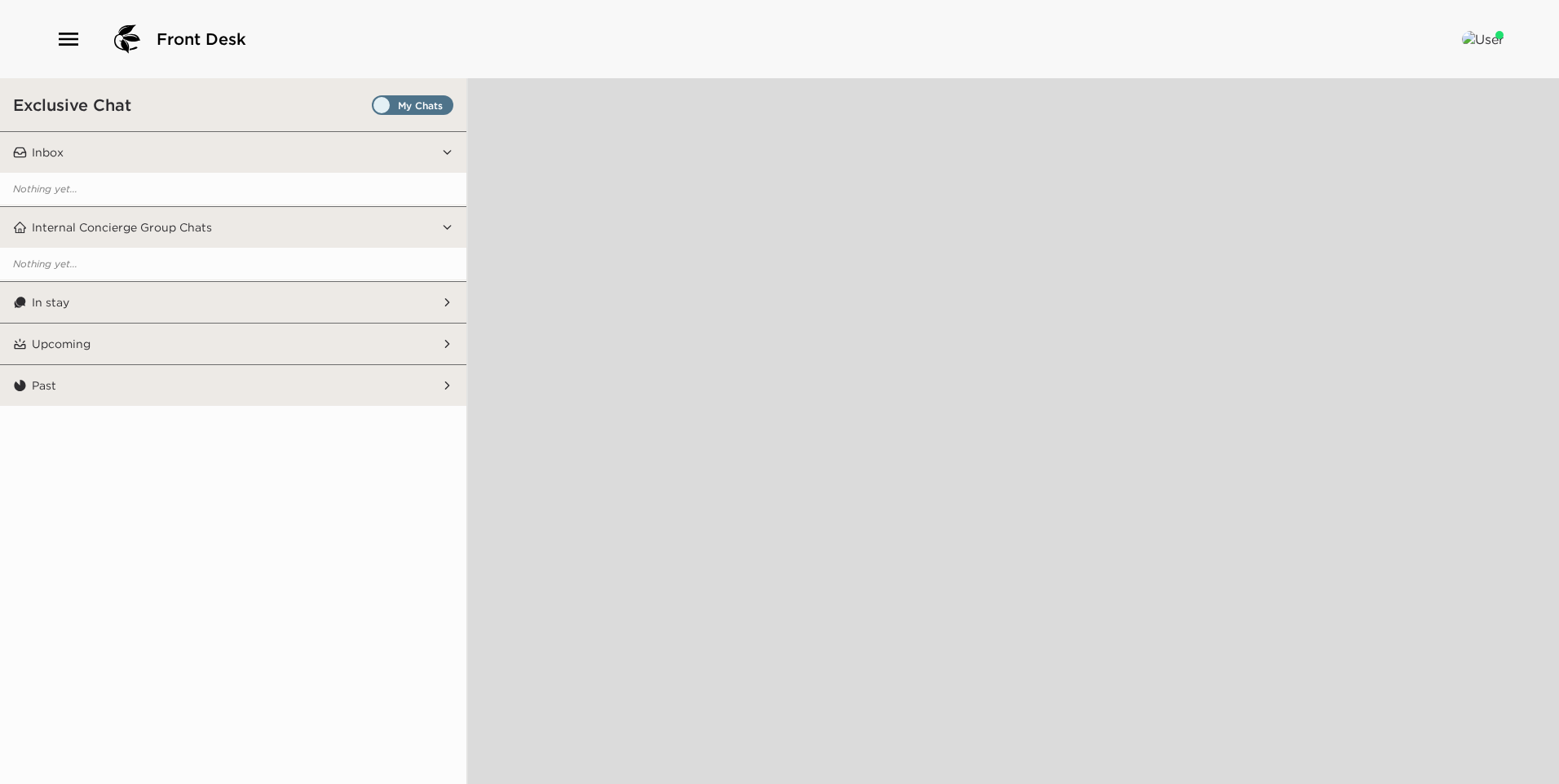 click on "Internal Concierge Group Chats" at bounding box center [121, 227] 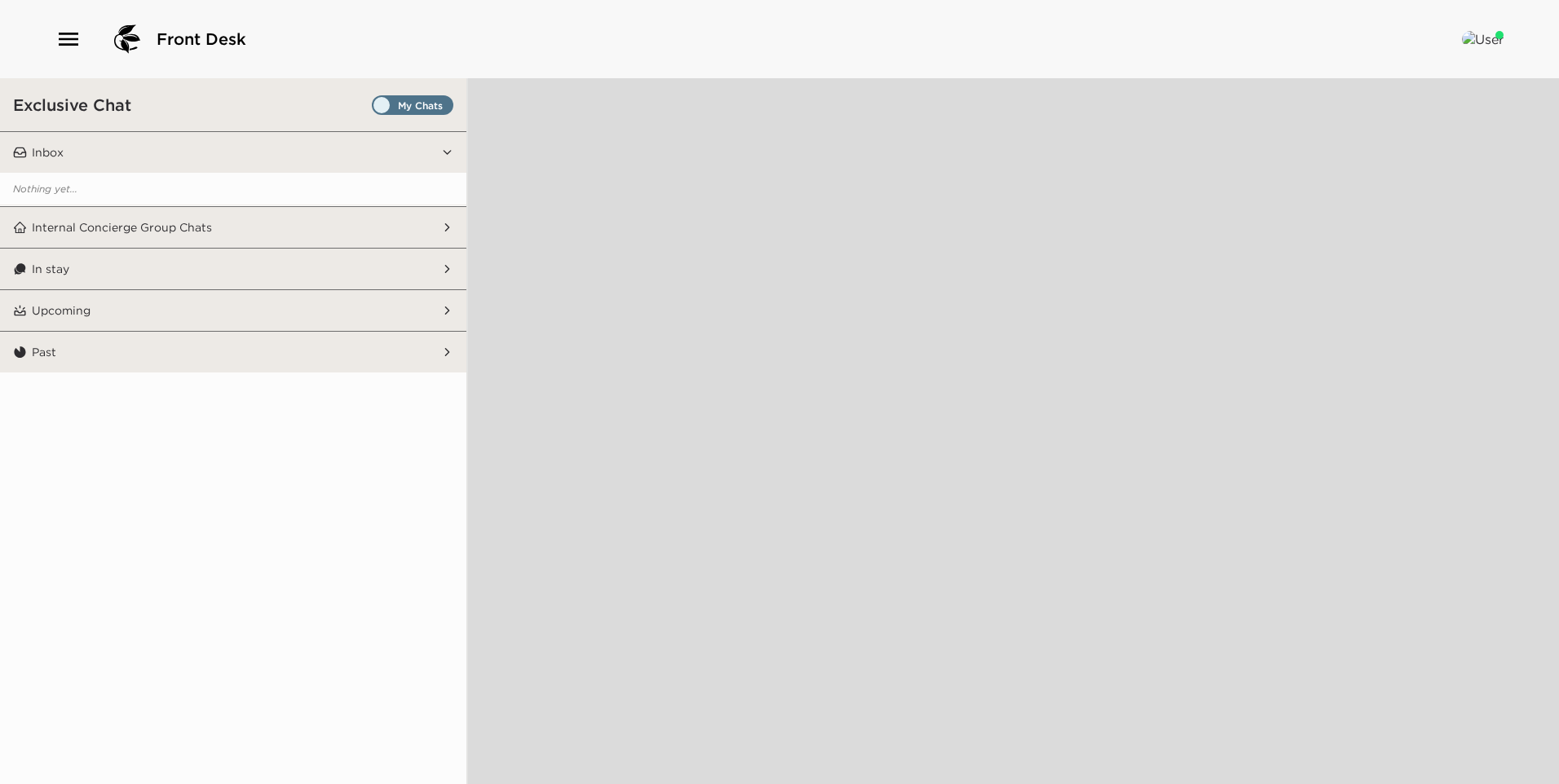 click on "Internal Concierge Group Chats" at bounding box center [234, 227] 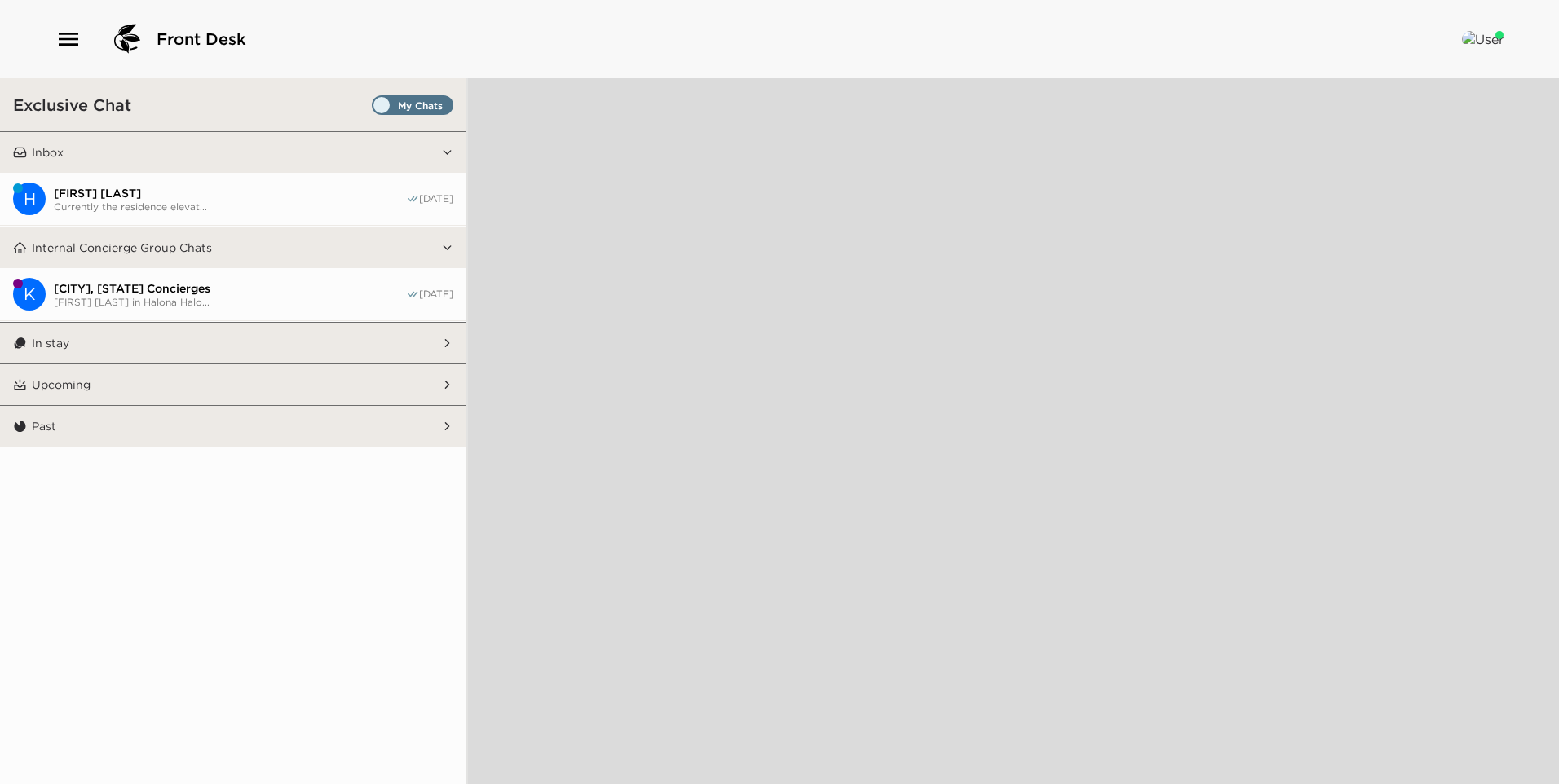 click on "Currently the residence elevat..." at bounding box center (230, 206) 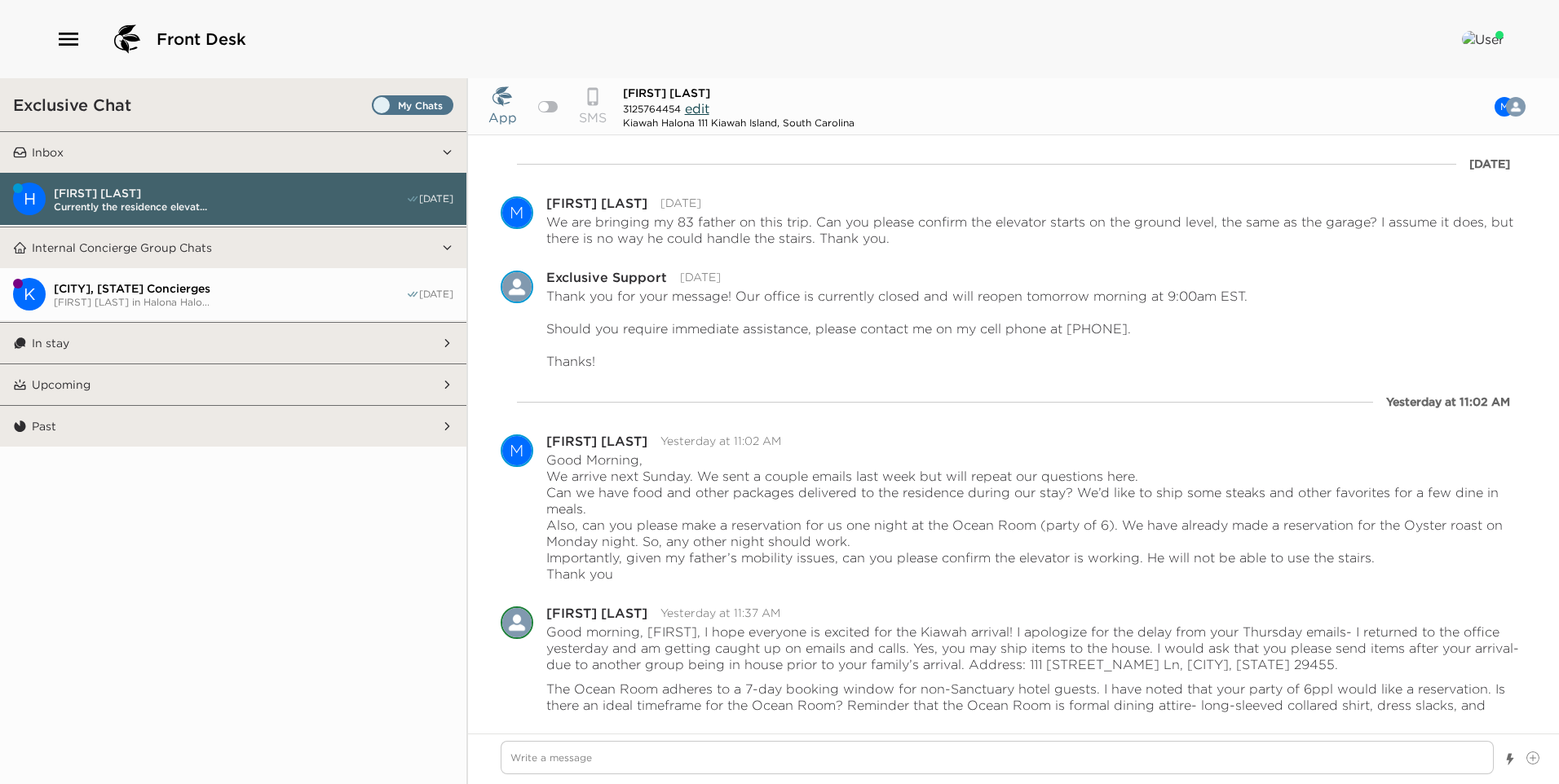 scroll, scrollTop: 77, scrollLeft: 0, axis: vertical 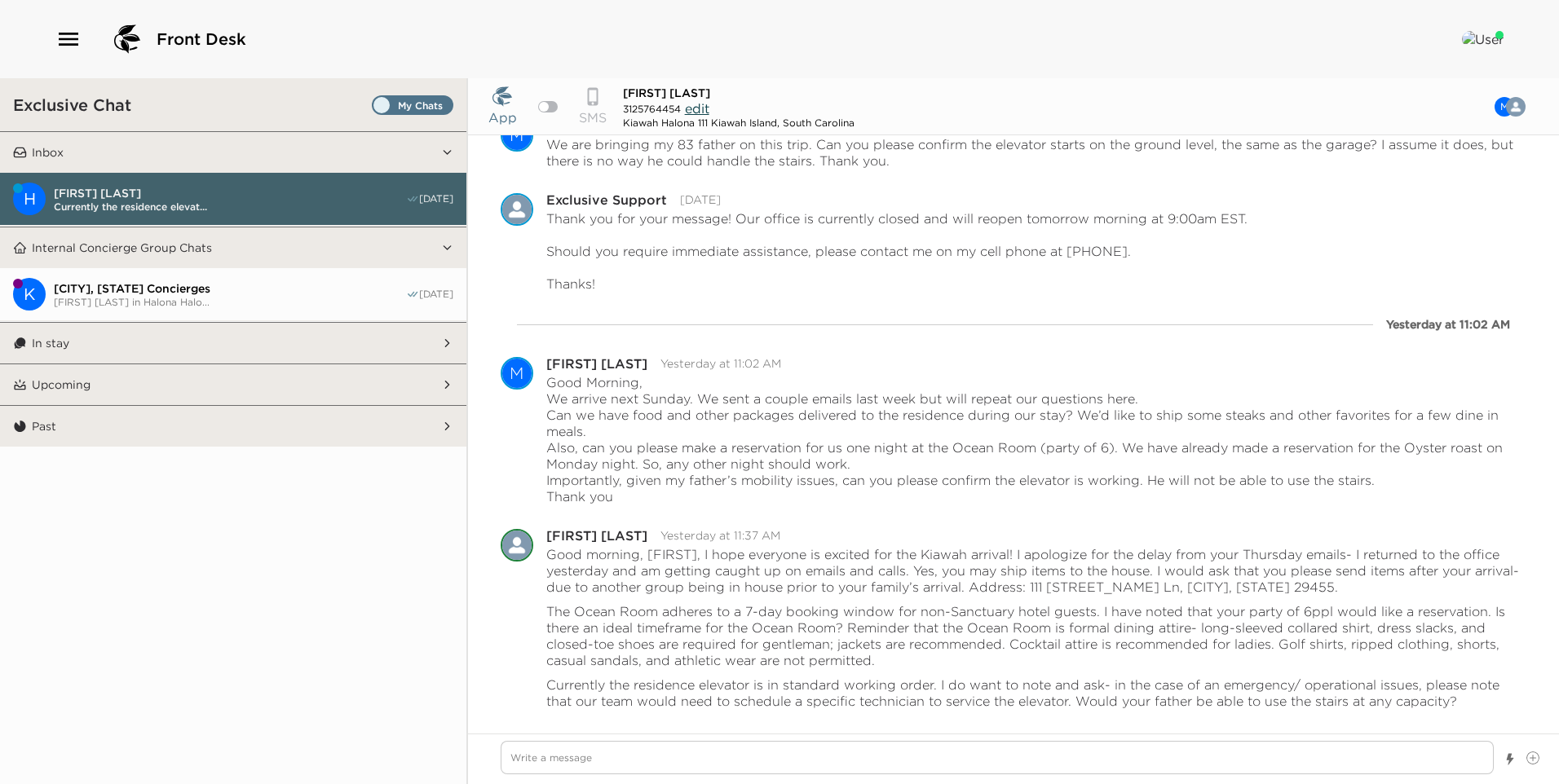 click on "Merrick Hatcher in Halona Halo..." at bounding box center [230, 302] 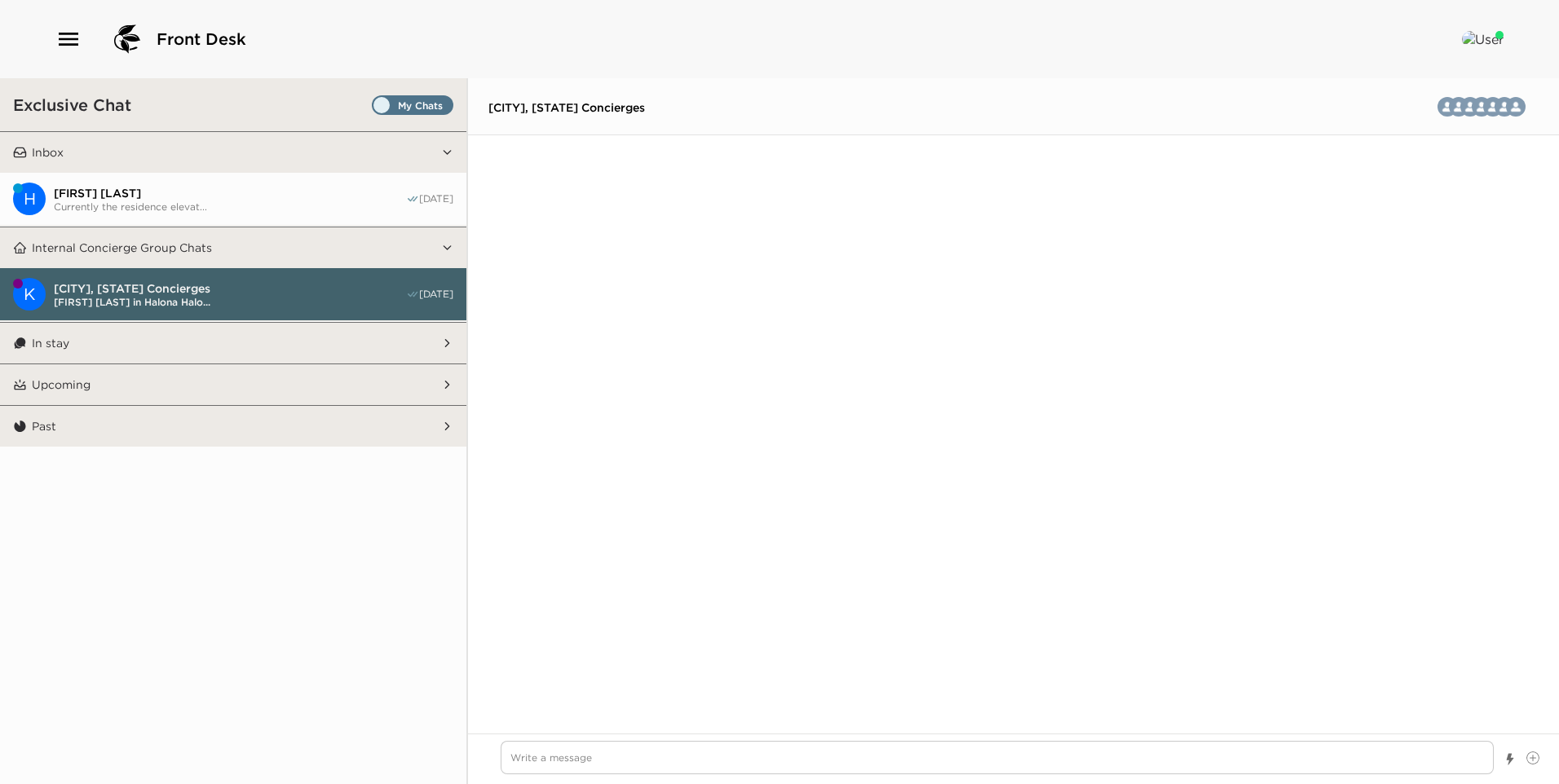 scroll, scrollTop: 8526, scrollLeft: 0, axis: vertical 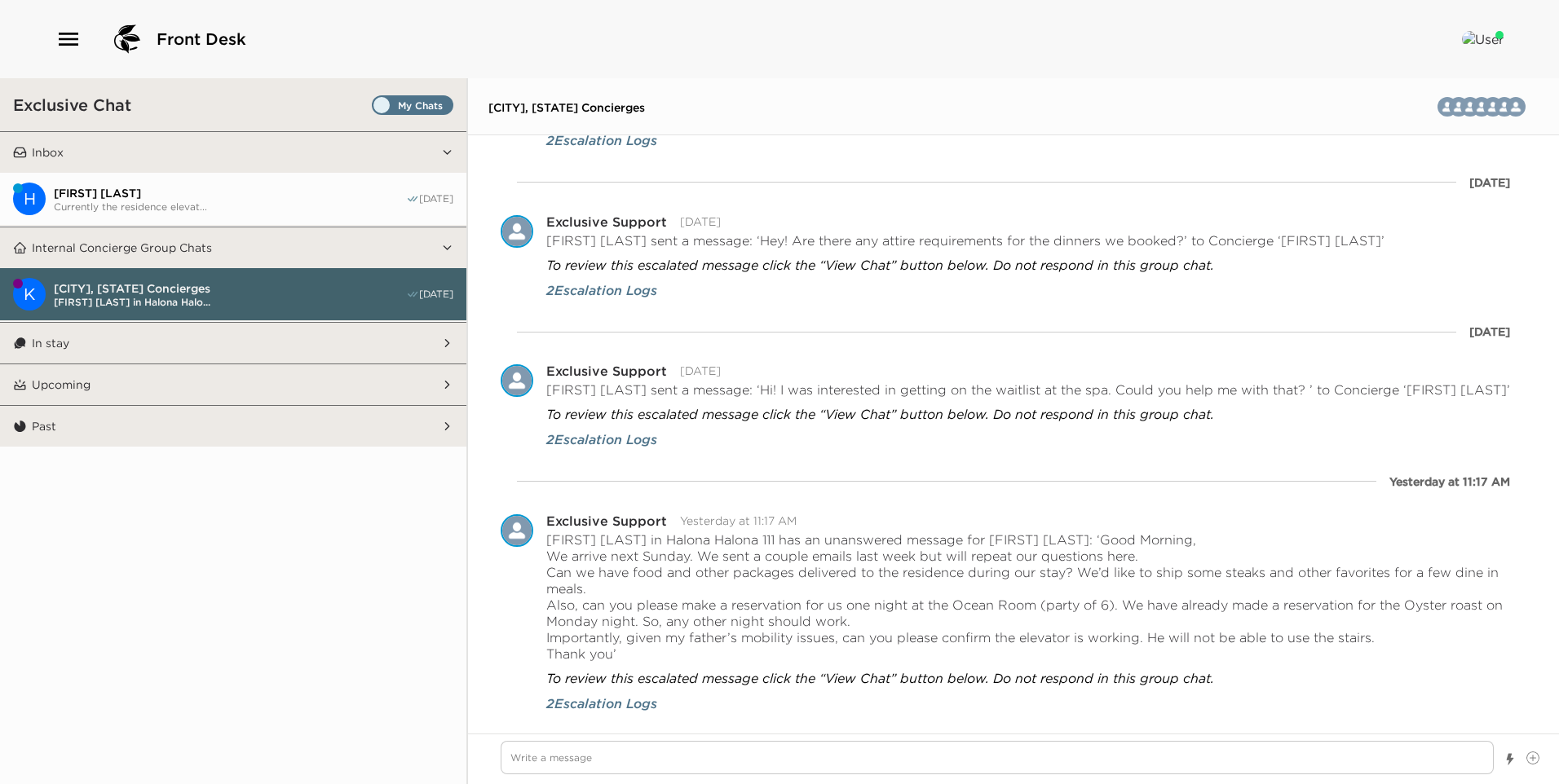 click on "Merrick Hatcher" at bounding box center (230, 193) 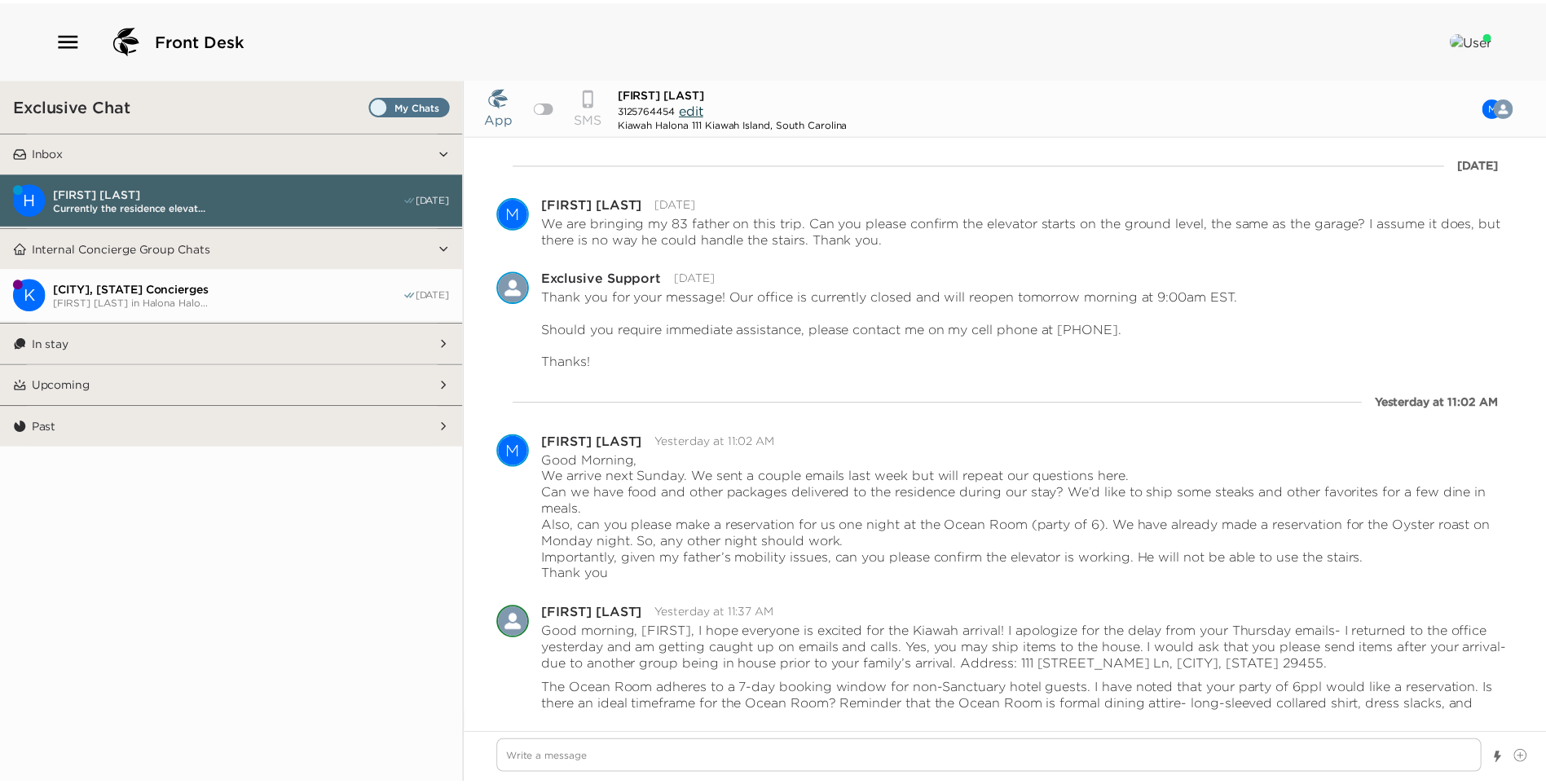 scroll, scrollTop: 77, scrollLeft: 0, axis: vertical 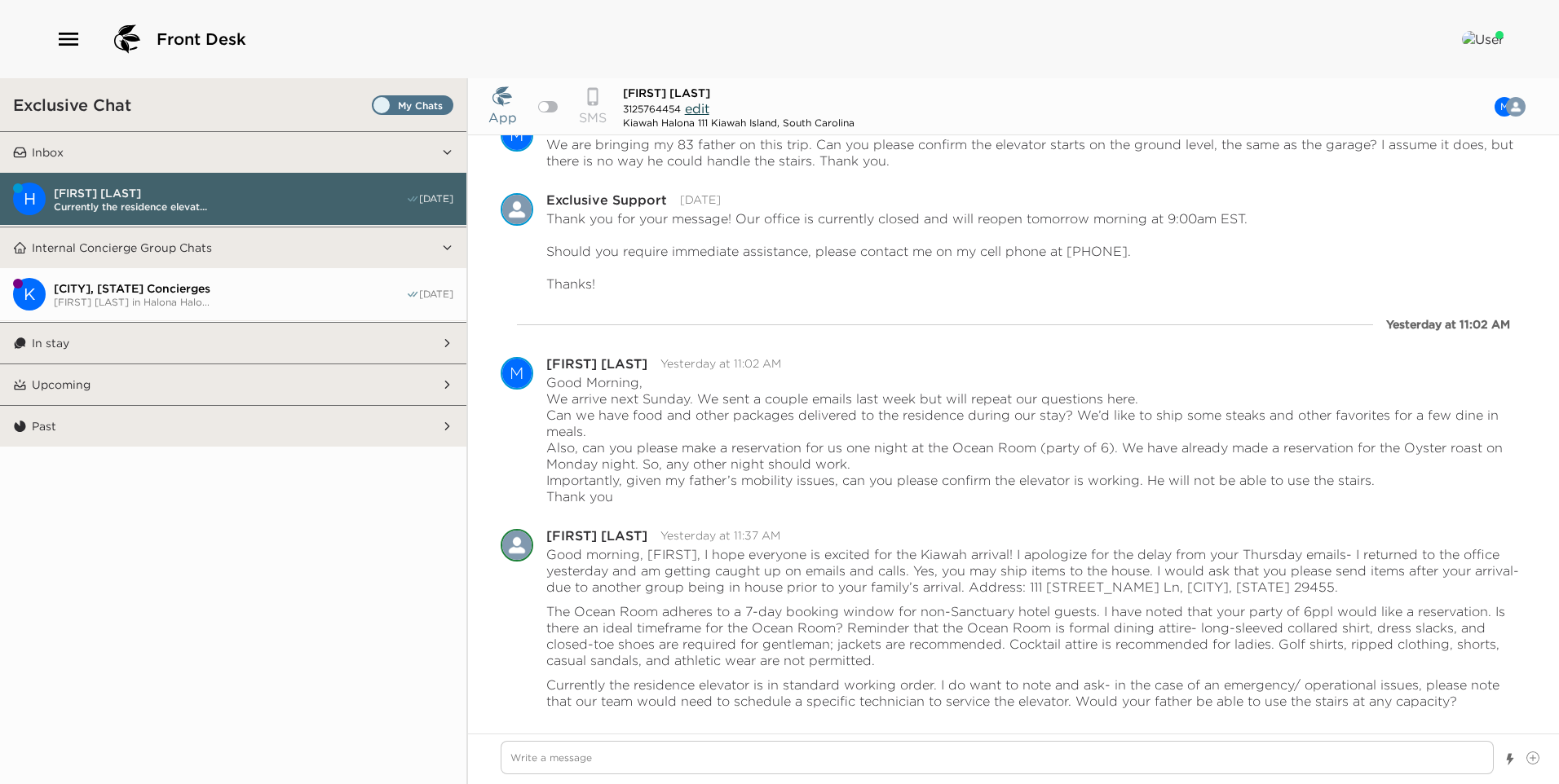 type on "x" 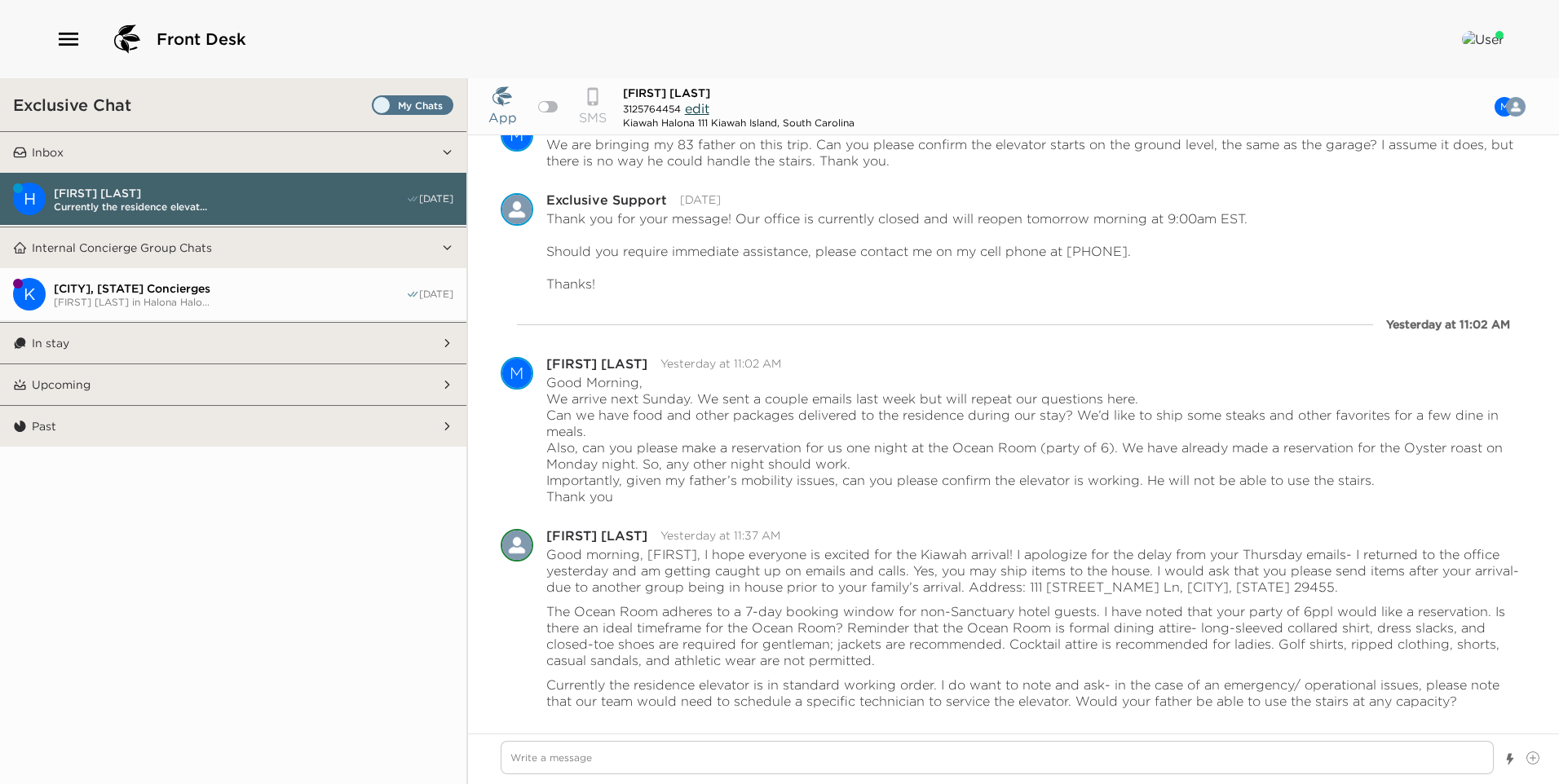 click 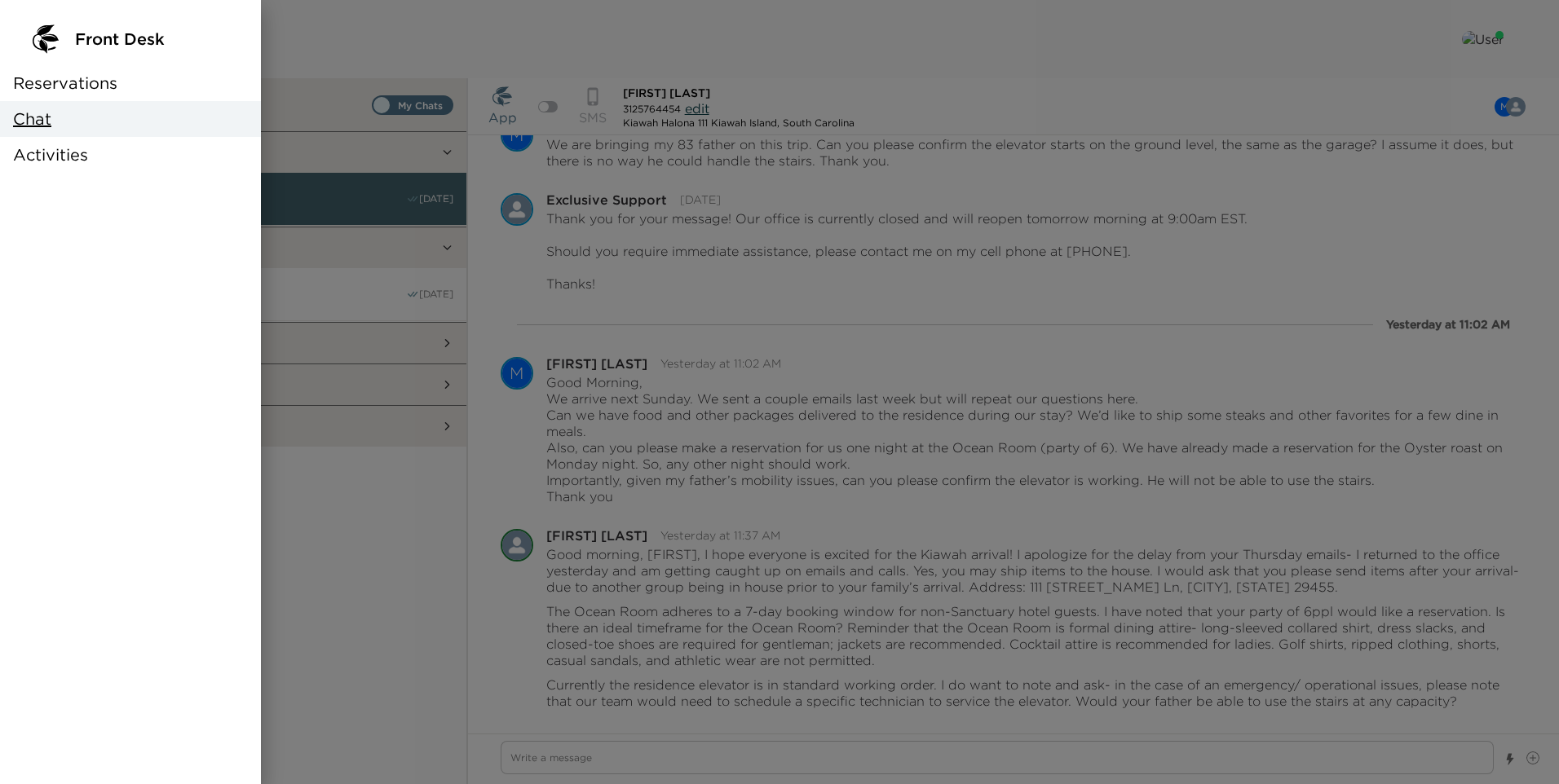 click on "Reservations" at bounding box center [65, 83] 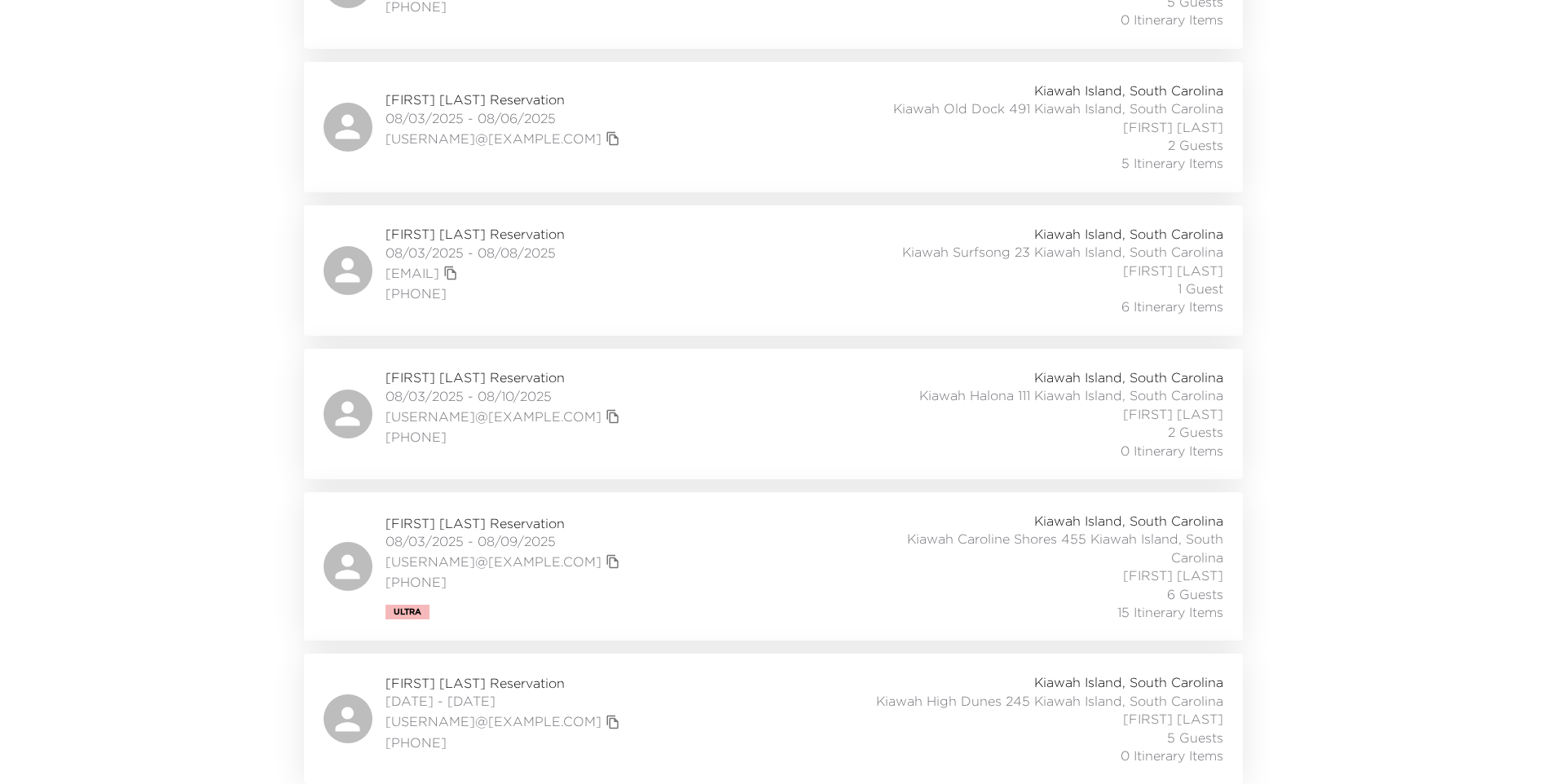 scroll, scrollTop: 0, scrollLeft: 0, axis: both 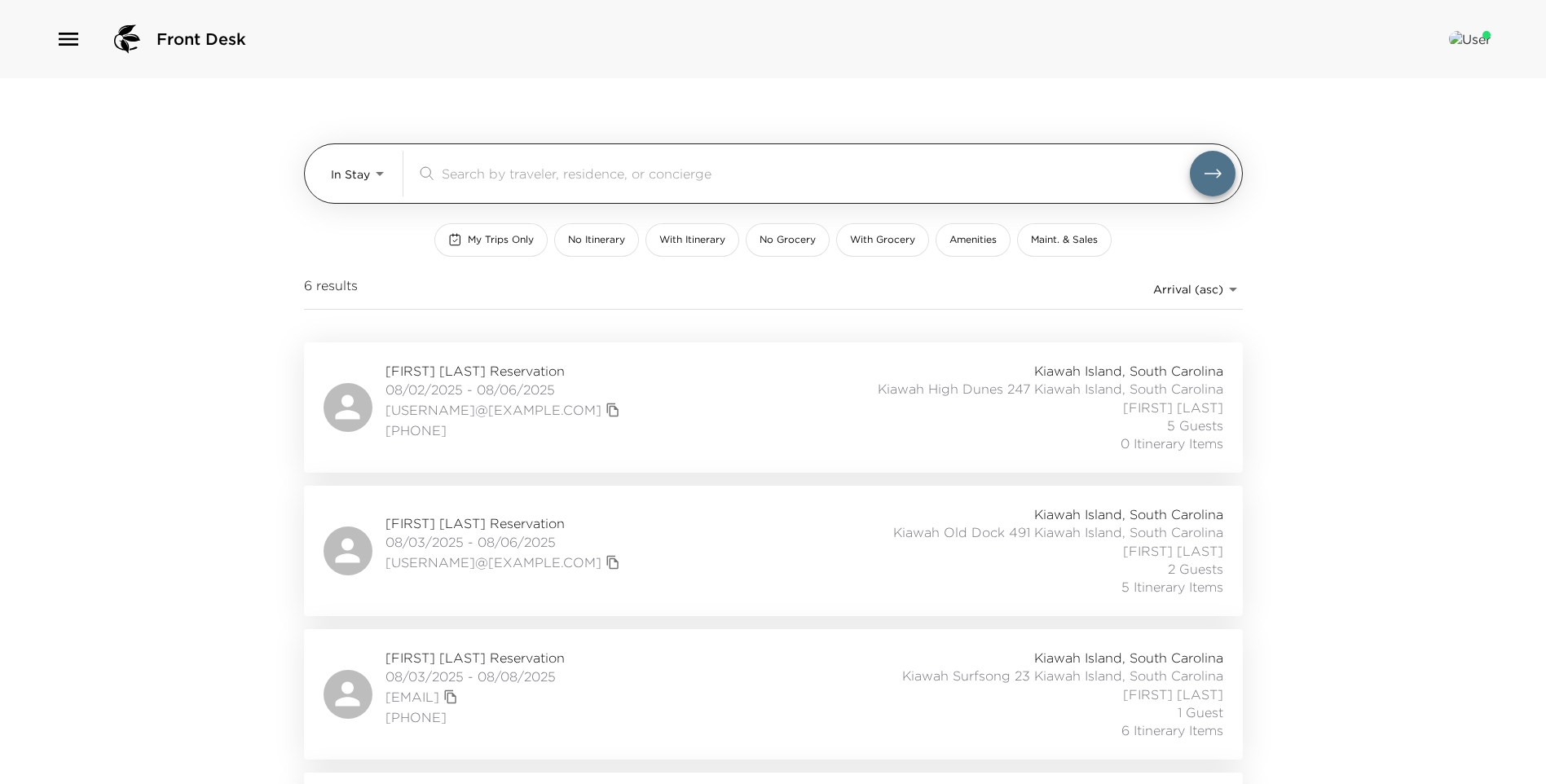click on "Front Desk In Stay In-Stay ​ My Trips Only No Itinerary With Itinerary No Grocery With Grocery Amenities Maint. & Sales 6 results Arrival (asc) reservations_prod_arrival_asc Sara Knipp Reservation 08/02/2025 - 08/06/2025 sarknipp@gmail.com 314-368-0738 Kiawah Island, South Carolina Kiawah High Dunes 247 Kiawah Island, South Carolina Haley Sabados 5 Guests 0 Itinerary Items Paige Cardell Reservation 08/03/2025 - 08/06/2025 pcardell@exclusiveresorts.com Kiawah Island, South Carolina Kiawah Old Dock 491 Kiawah Island, South Carolina Carlos Fernandez-Shaw 2 Guests 5 Itinerary Items John Suh Reservation 08/03/2025 - 08/08/2025 suhman@gmail.com 16176200911 Kiawah Island, South Carolina Kiawah Surfsong 23 Kiawah Island, South Carolina Carlos Fernandez-Shaw 1 Guest 6 Itinerary Items Michael McDaniel Reservation 08/03/2025 - 08/10/2025 mdmcdaniel49@gmail.com 419-340-2750 Kiawah Island, South Carolina Kiawah Halona 111 Kiawah Island, South Carolina Haley Sabados 2 Guests 0 Itinerary Items William Lefbom Reservation x" at bounding box center (773, 392) 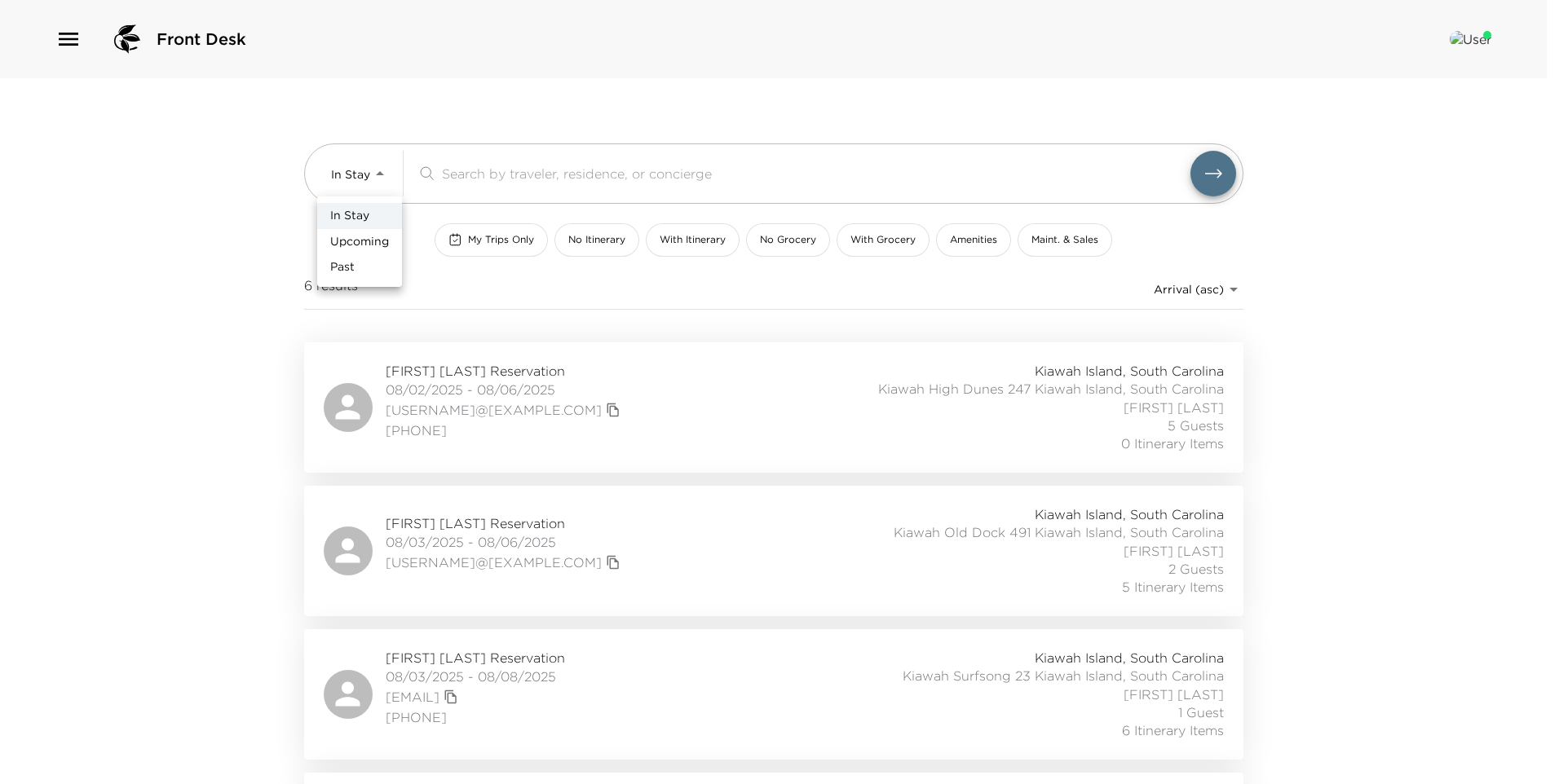 click on "Upcoming" at bounding box center [360, 242] 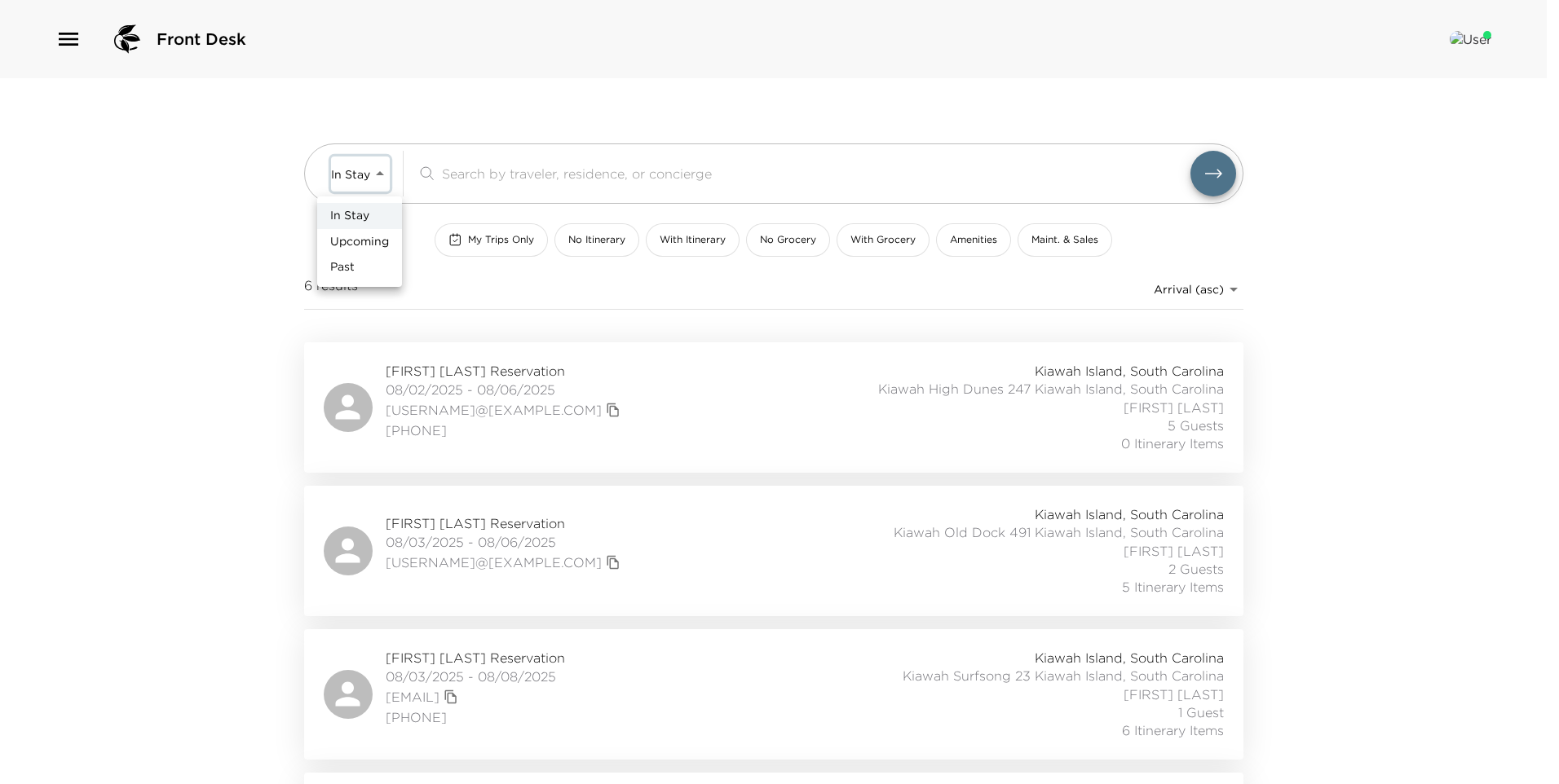 type on "Upcoming" 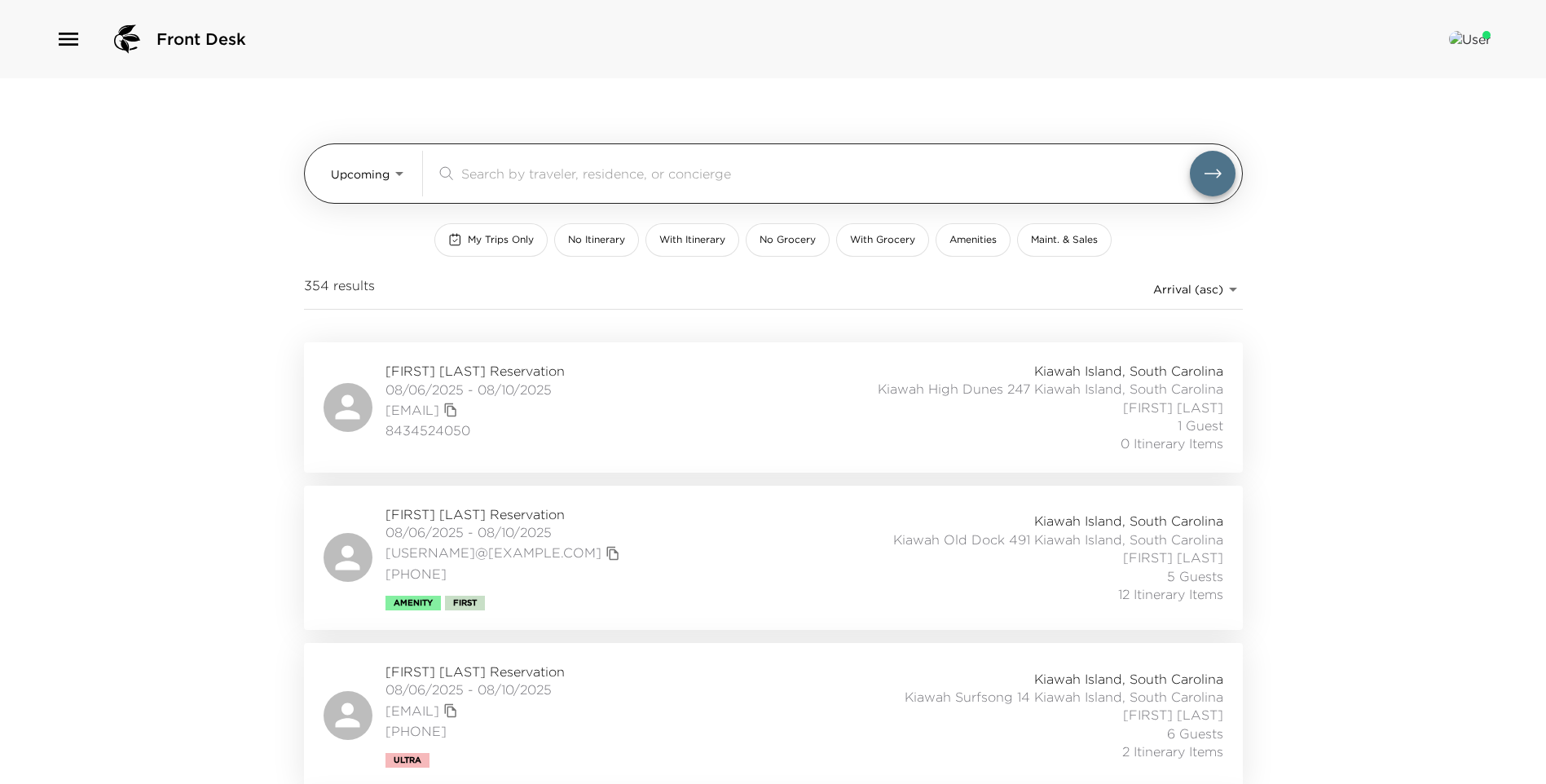 click at bounding box center (826, 173) 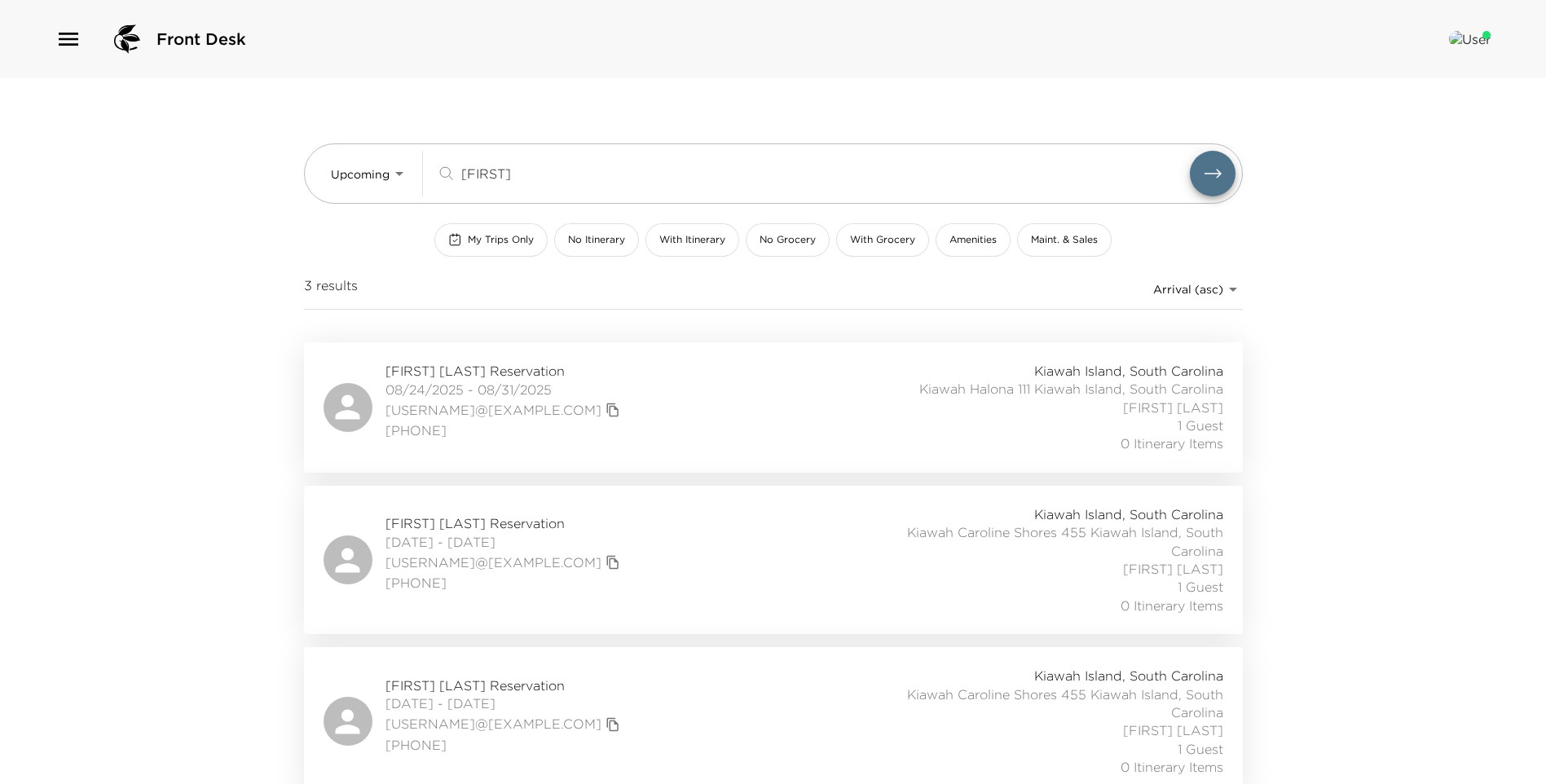type on "wanda" 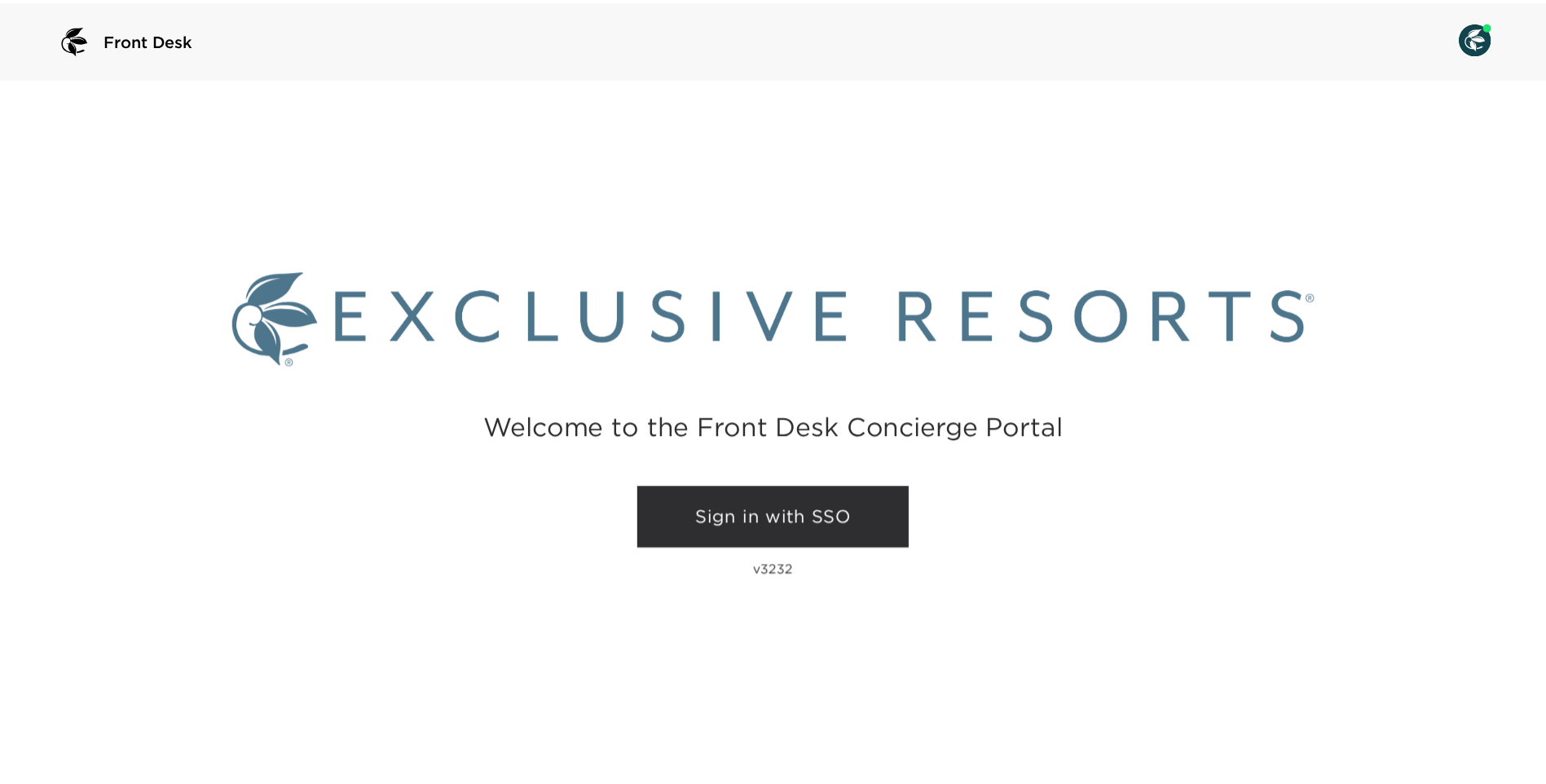 scroll, scrollTop: 0, scrollLeft: 0, axis: both 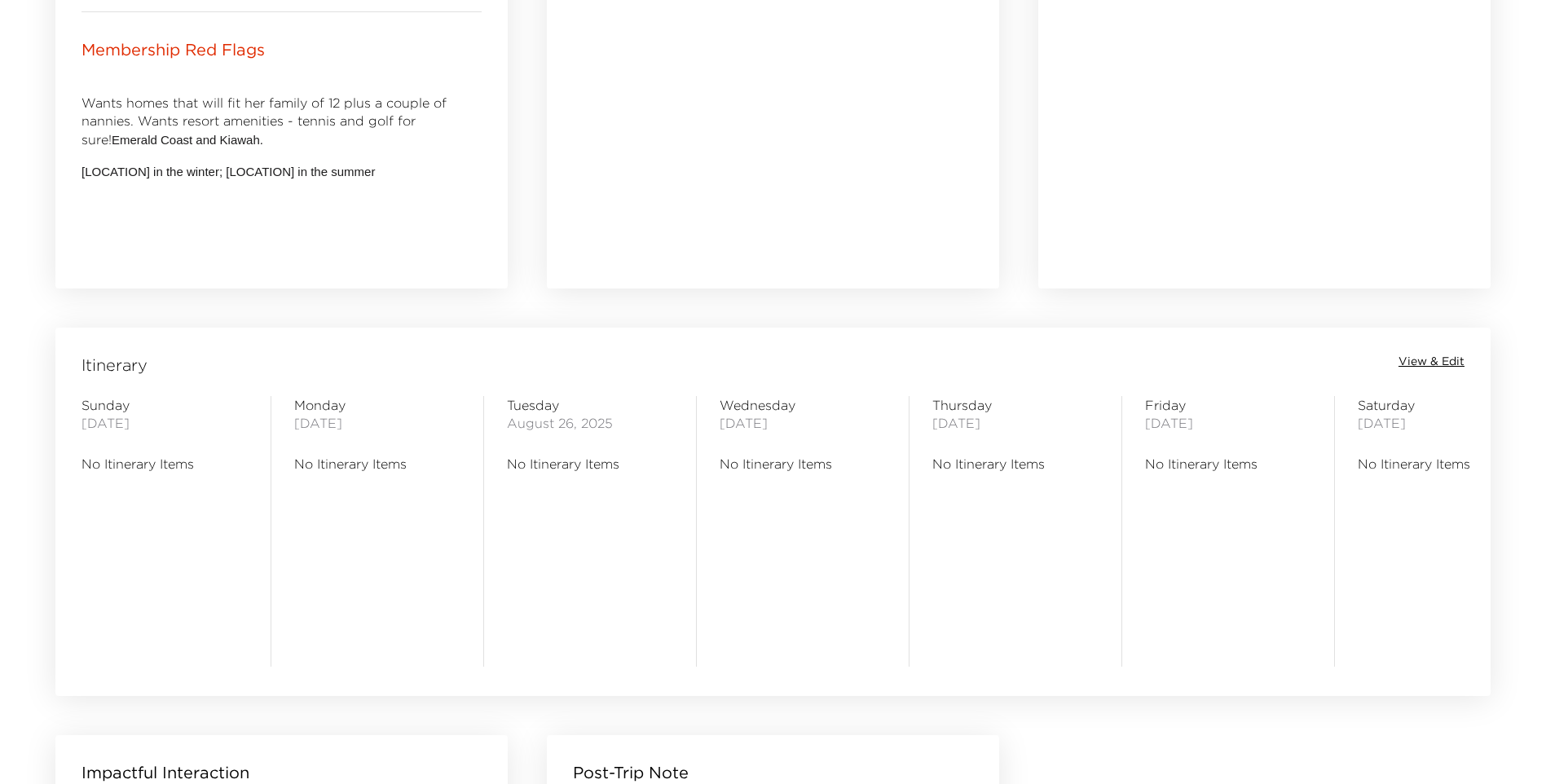 click on "View & Edit" at bounding box center (1431, 362) 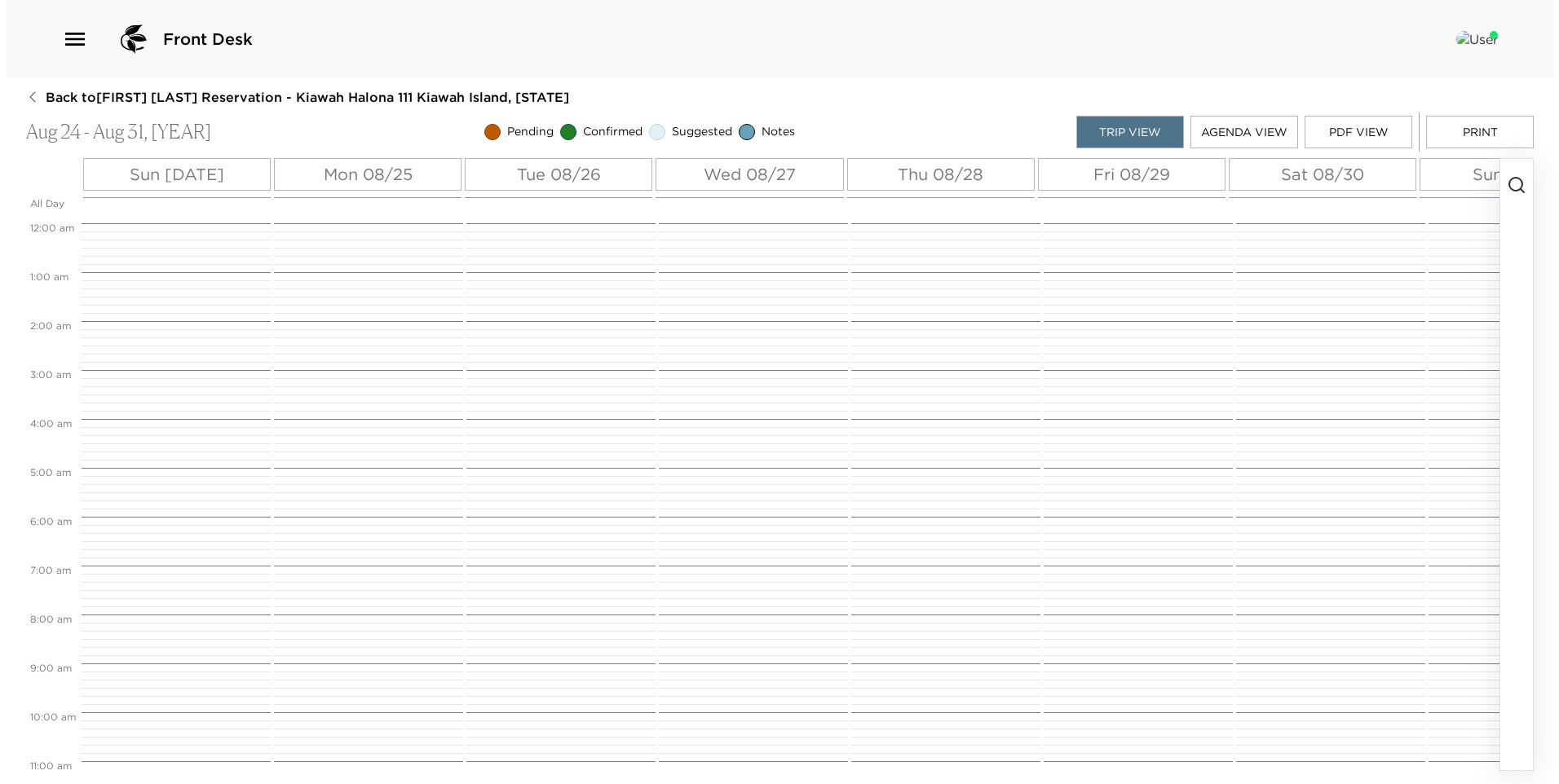 scroll, scrollTop: 0, scrollLeft: 0, axis: both 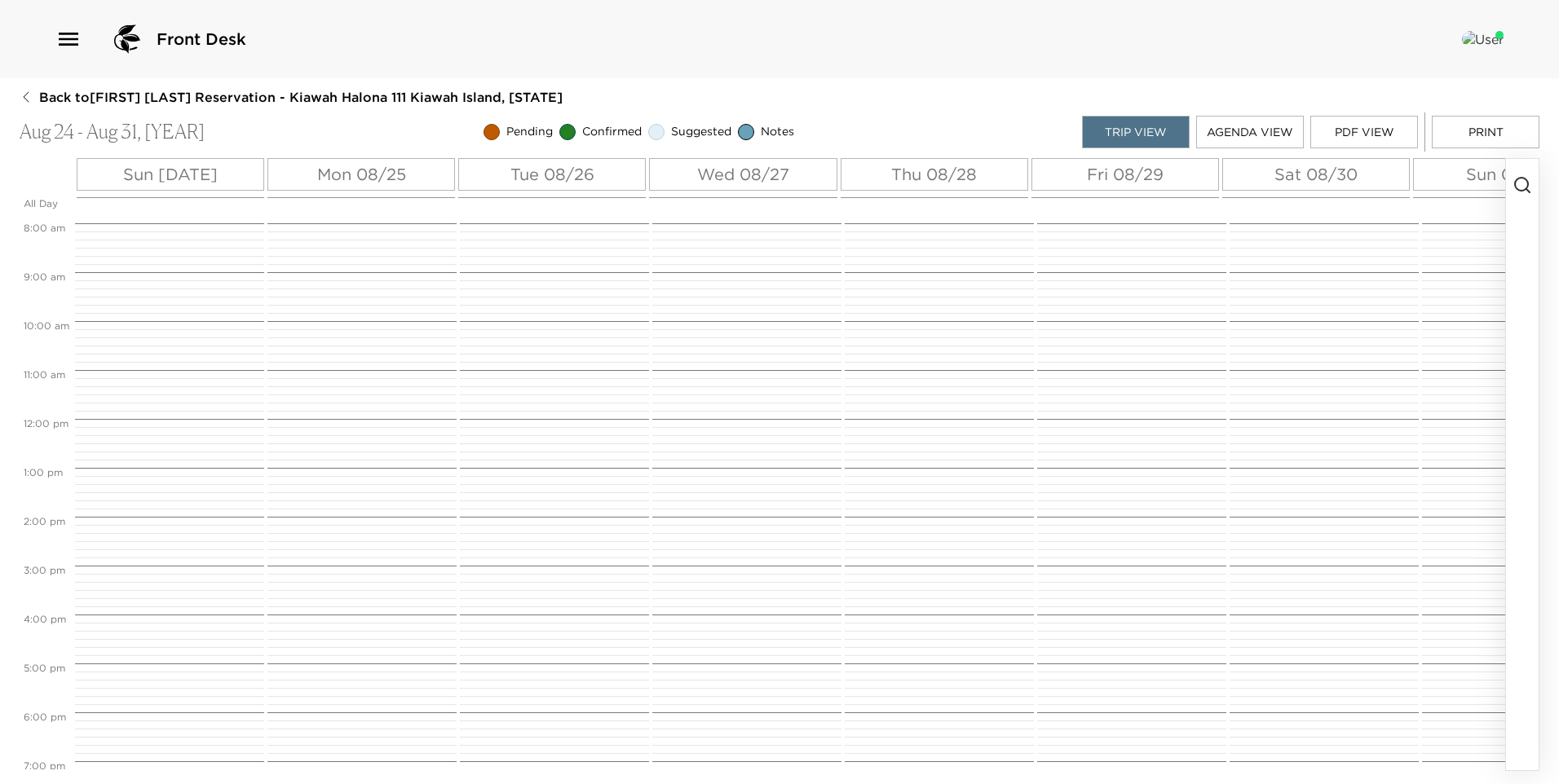 click 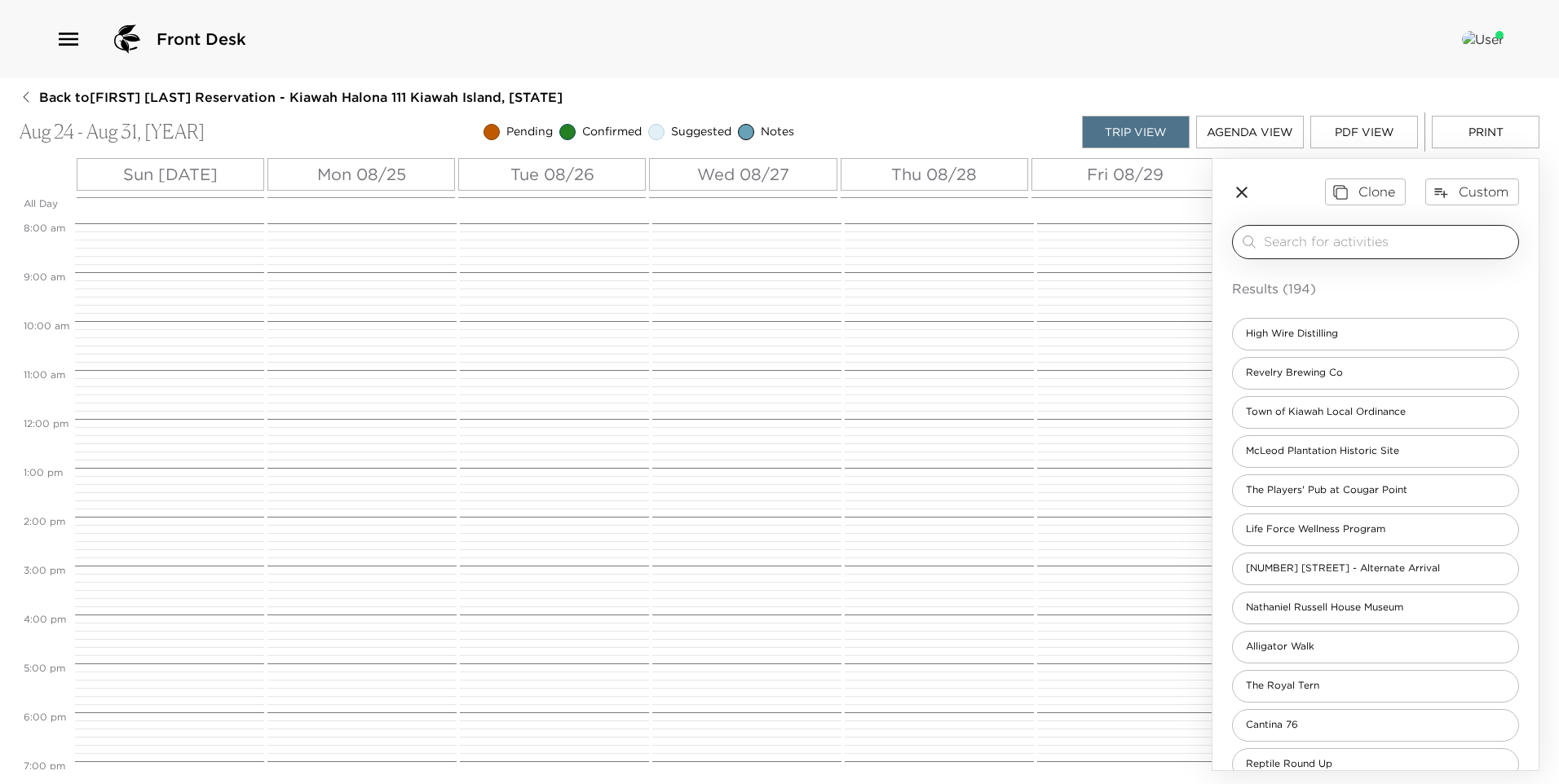click at bounding box center [1388, 241] 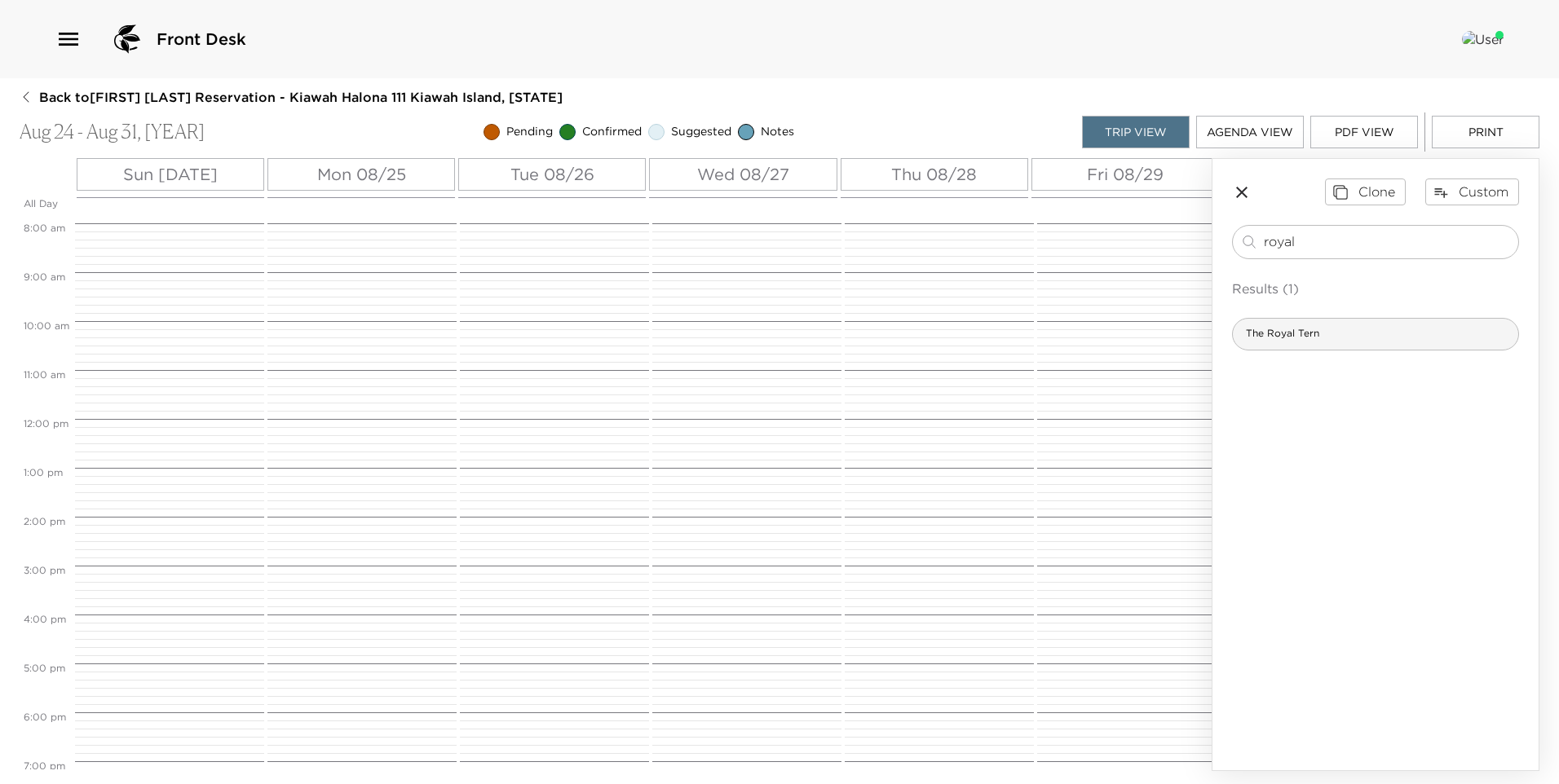 type on "royal" 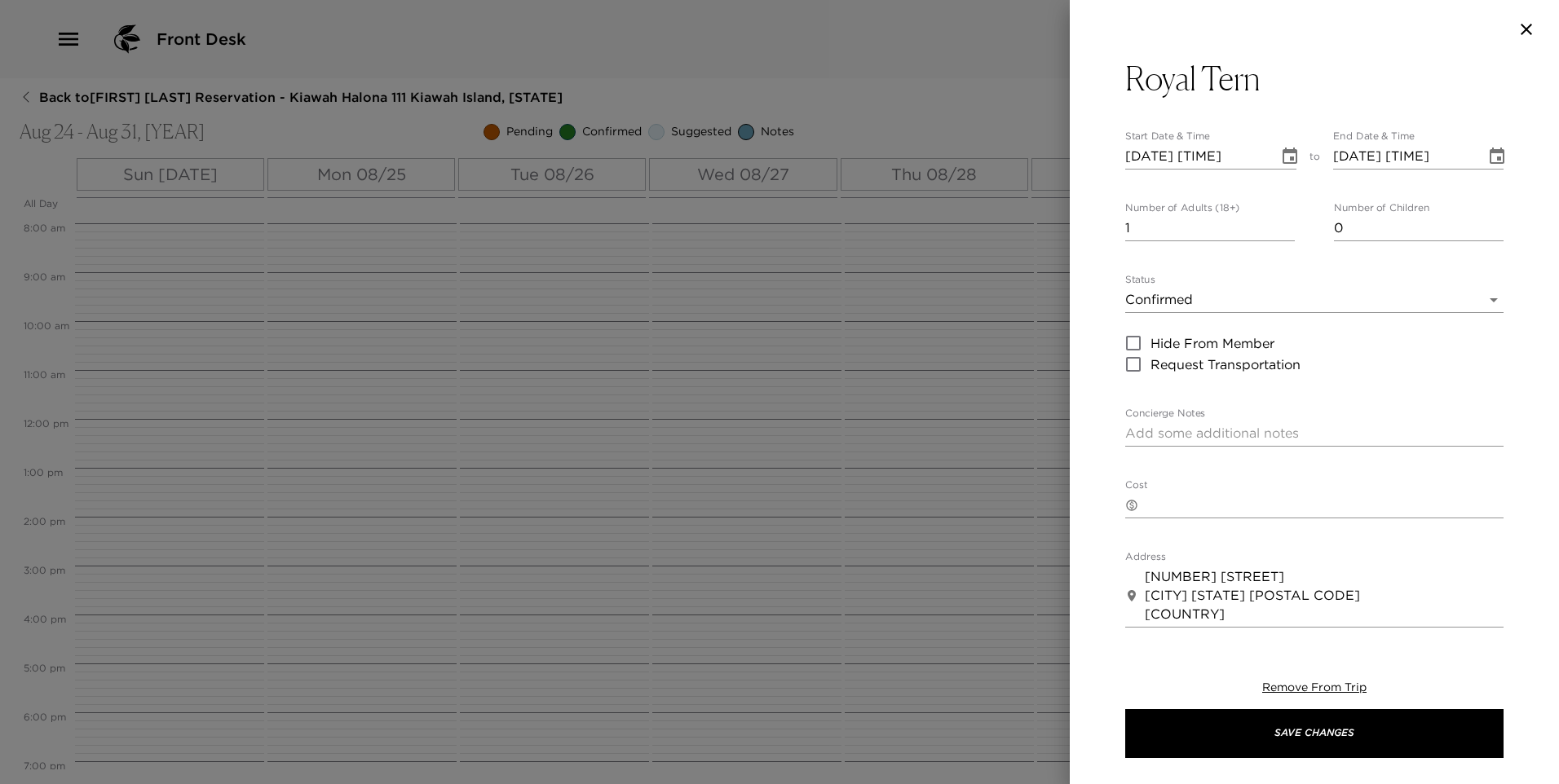 click on "[DATE] [TIME]" at bounding box center [1196, 156] 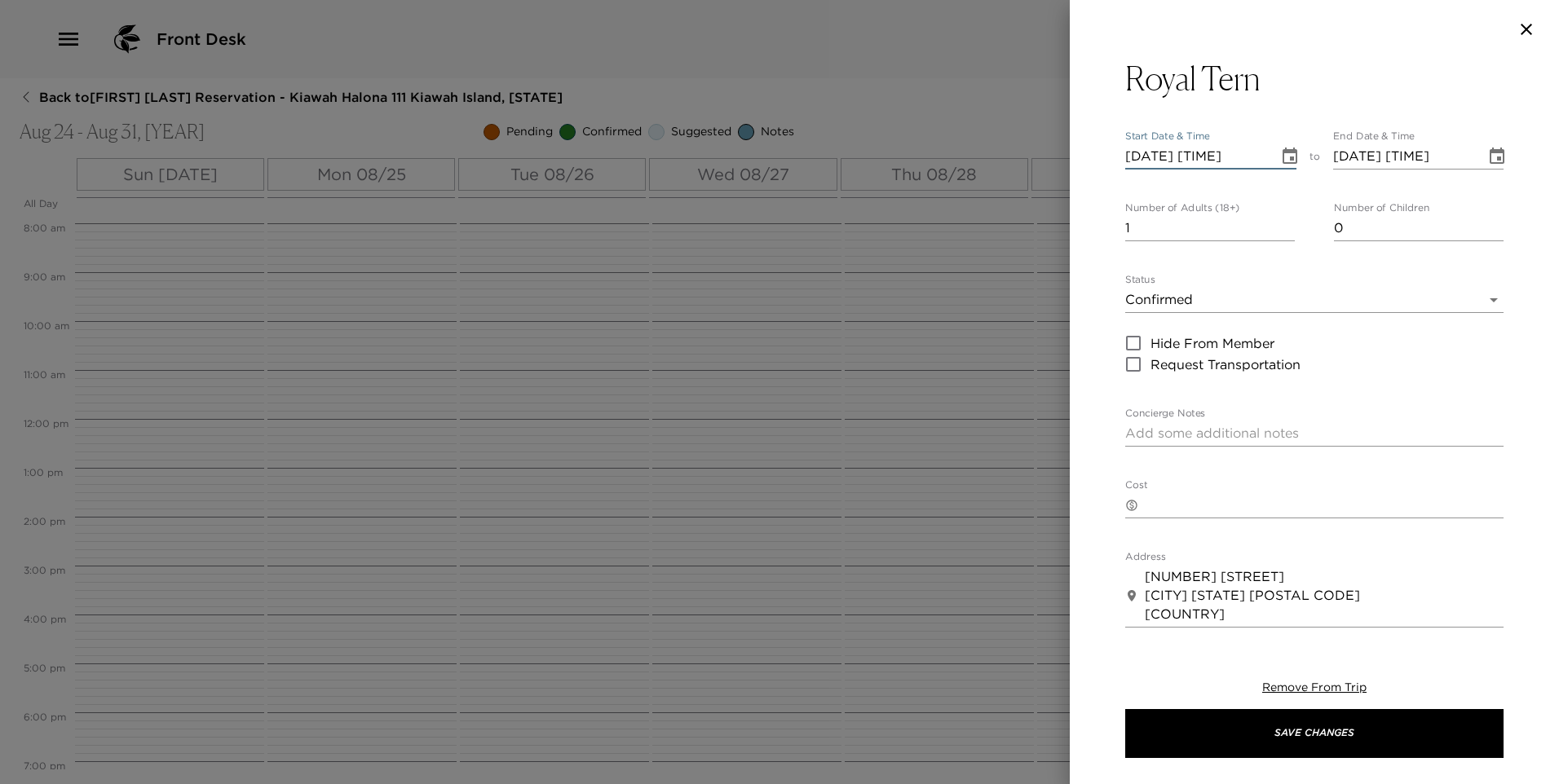 type on "08/02/2025 11:00 AM" 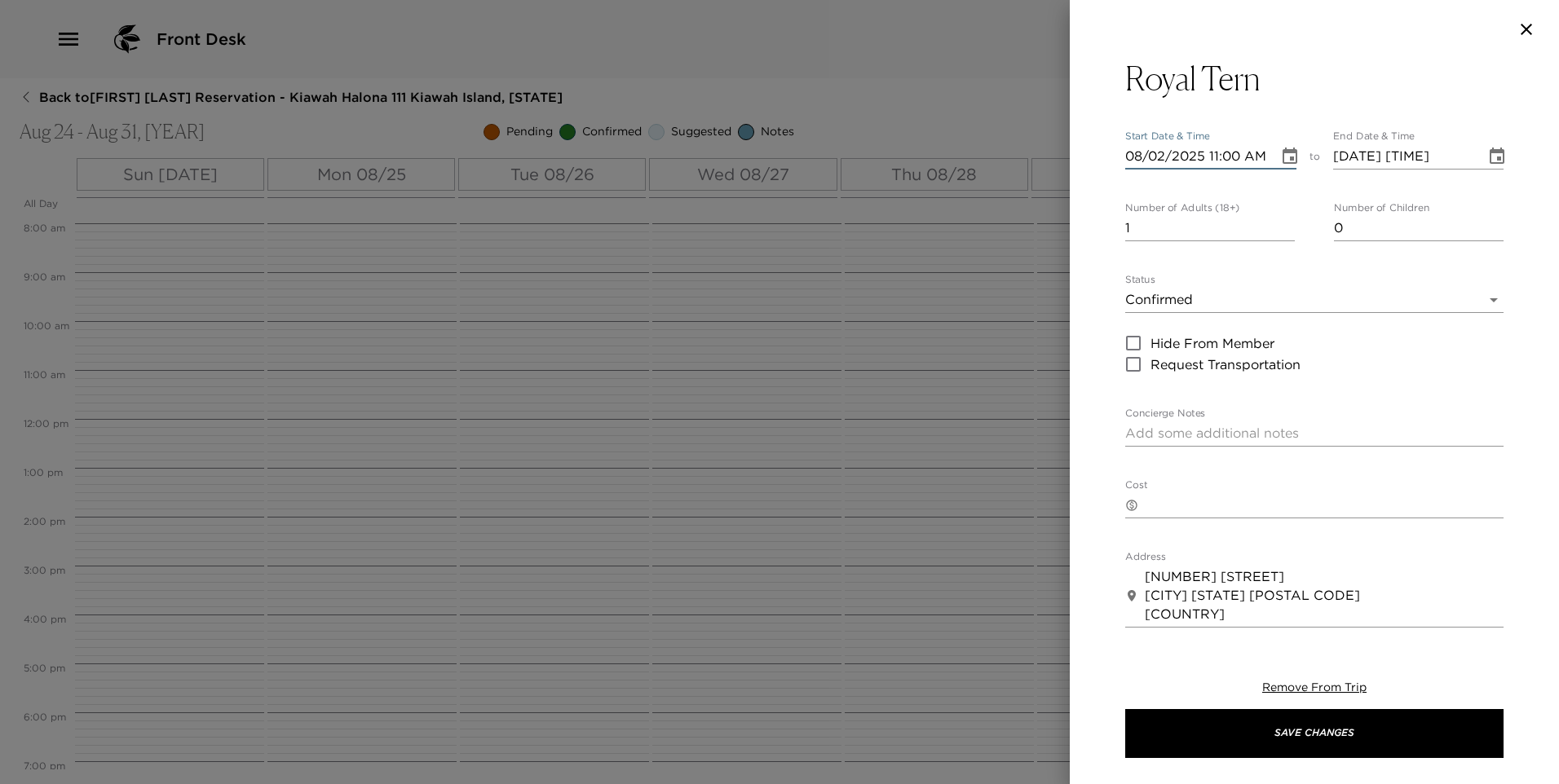 type on "08/02/2025 12:00 PM" 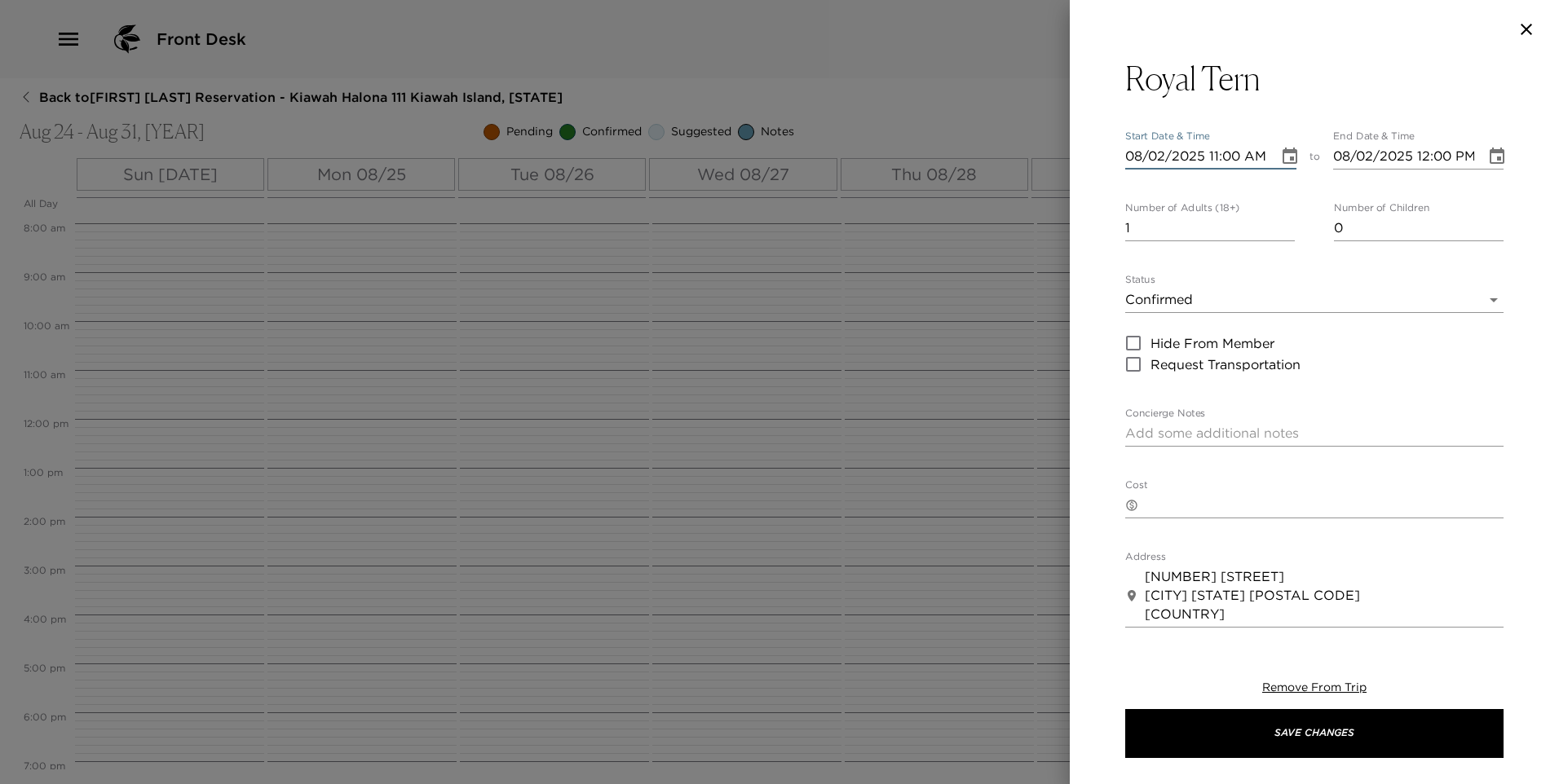 type on "08/27/2025 11:00 AM" 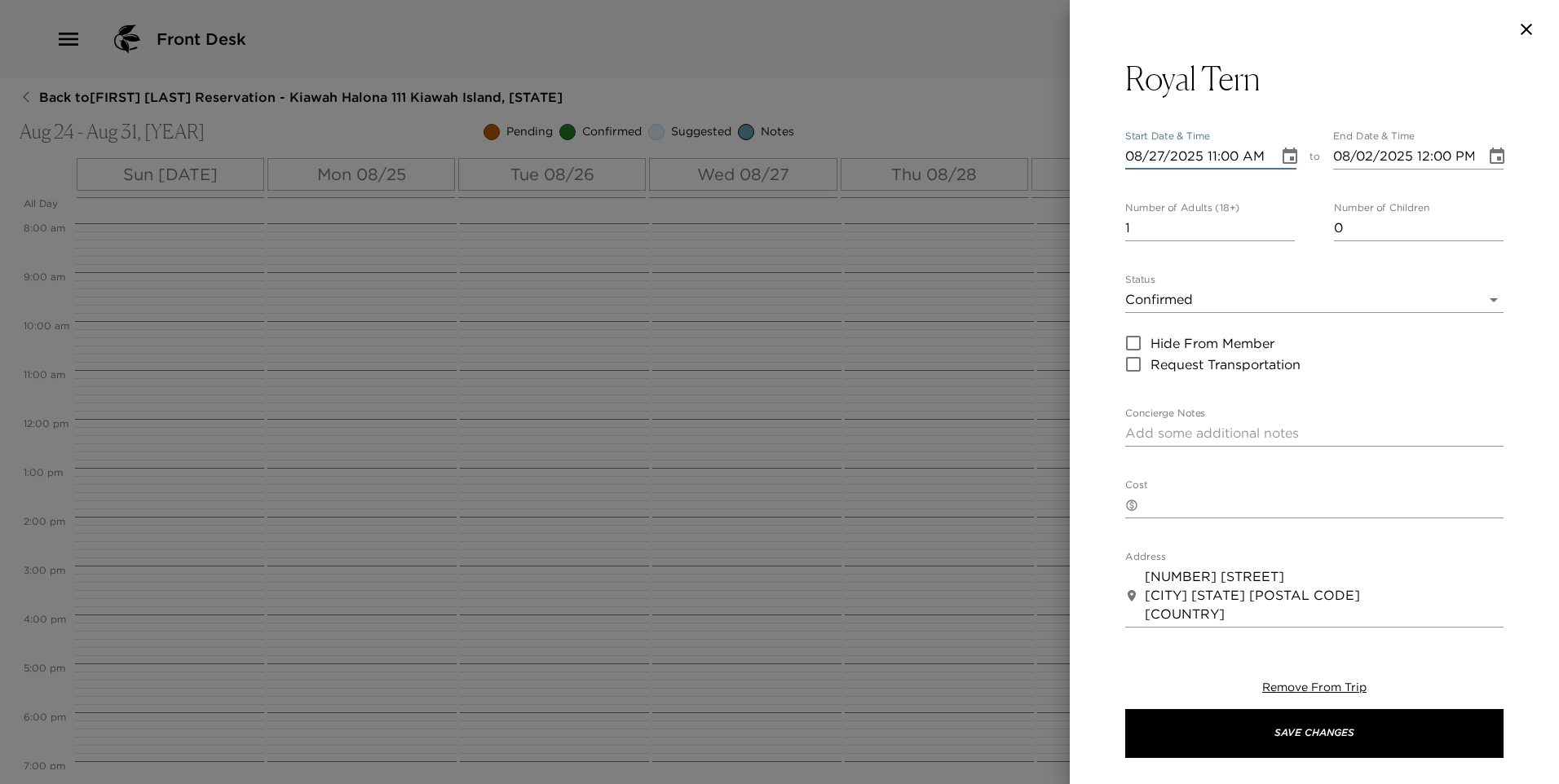 type on "[DATE] [TIME]" 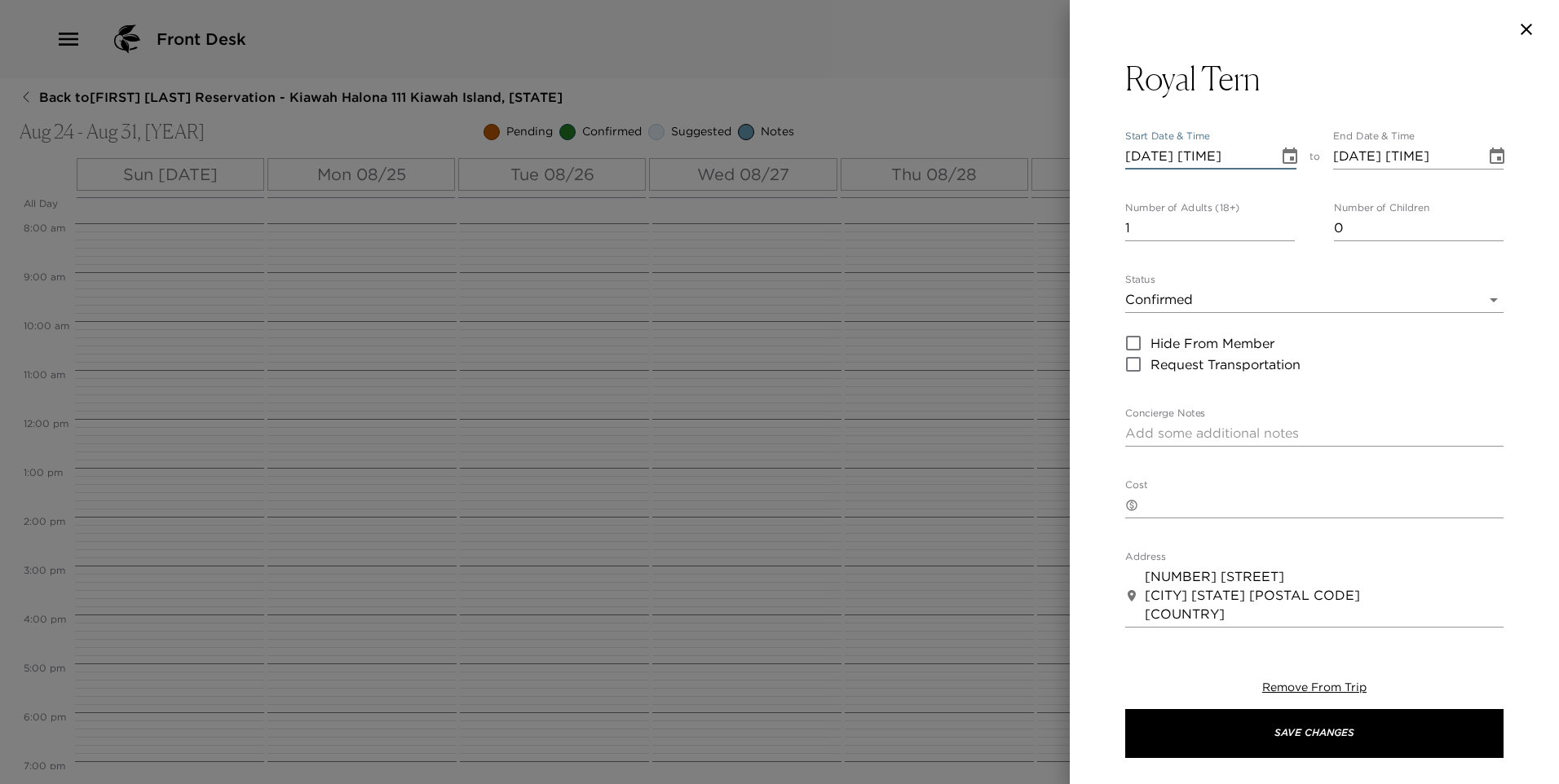 type on "[DATE] [TIME]" 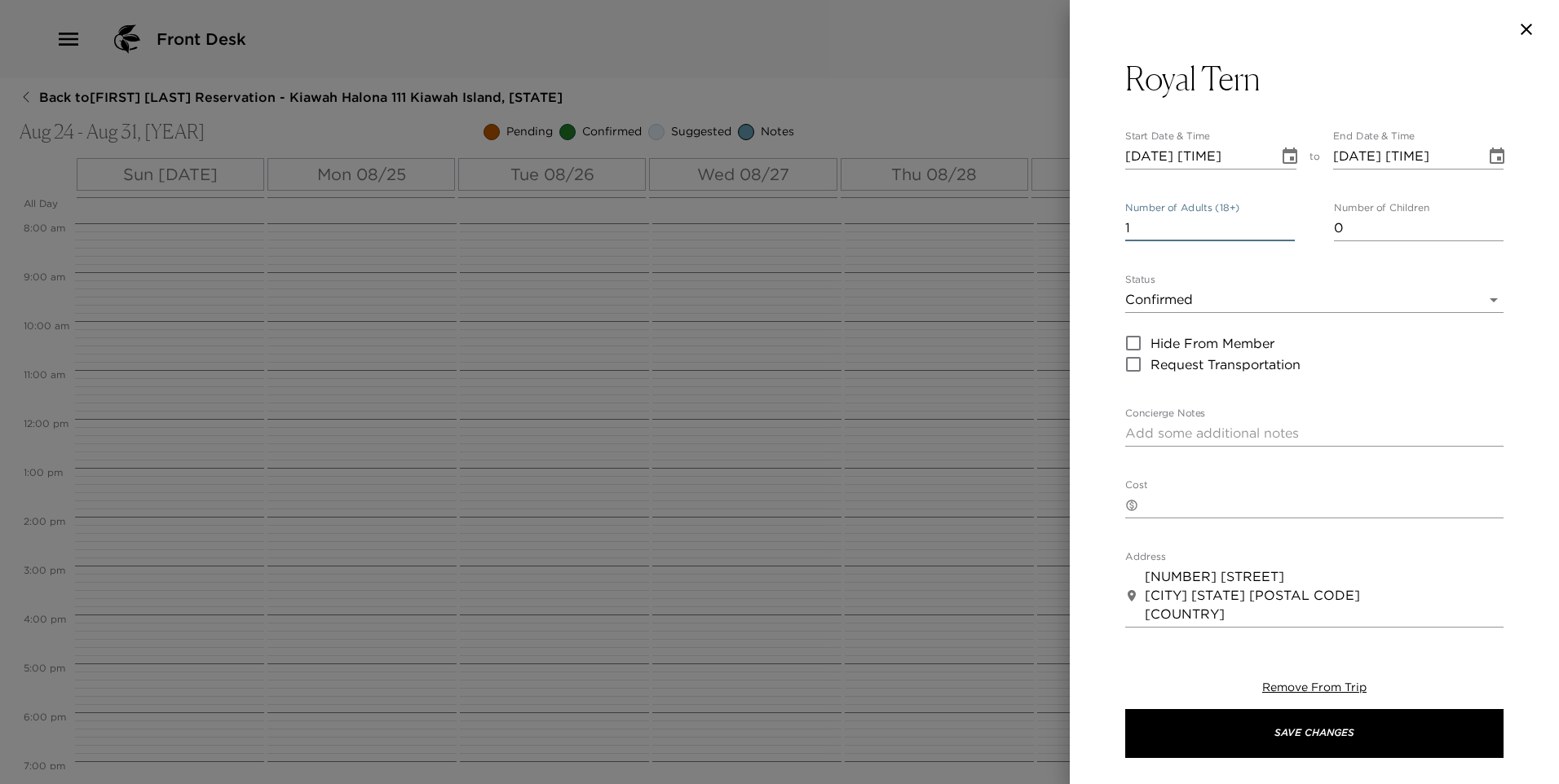 click on "1" at bounding box center (1210, 228) 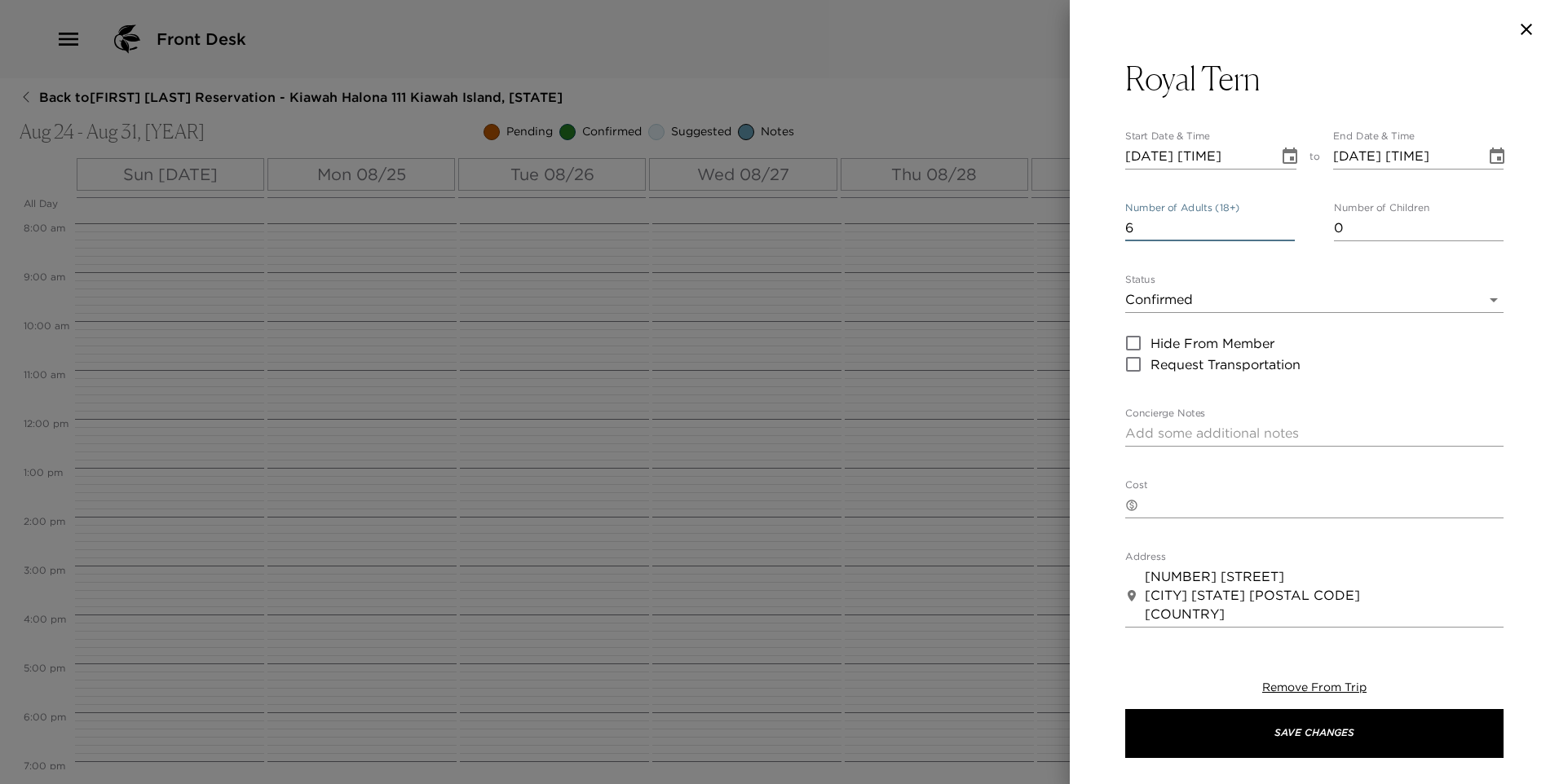 type on "6" 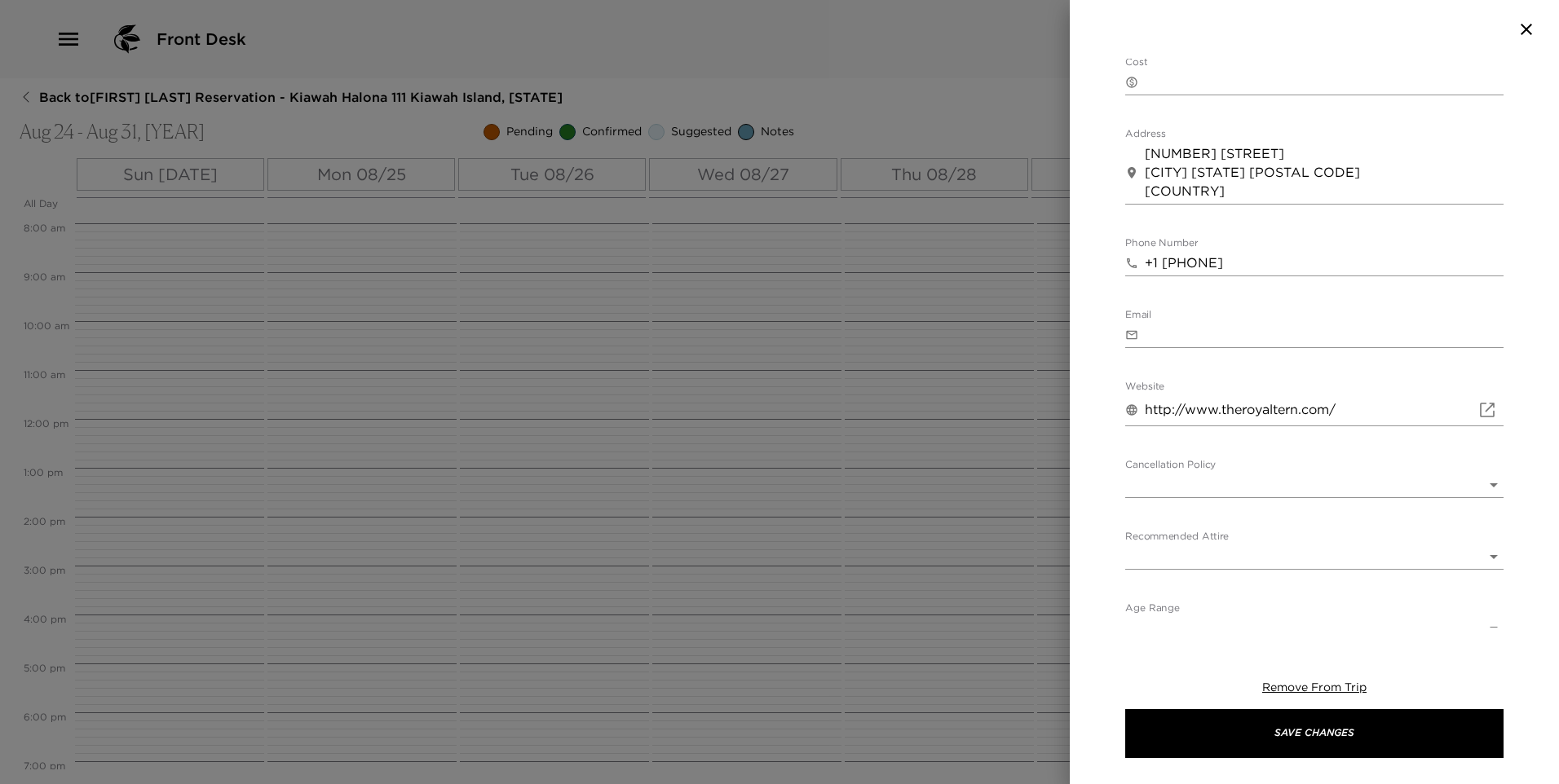 scroll, scrollTop: 437, scrollLeft: 0, axis: vertical 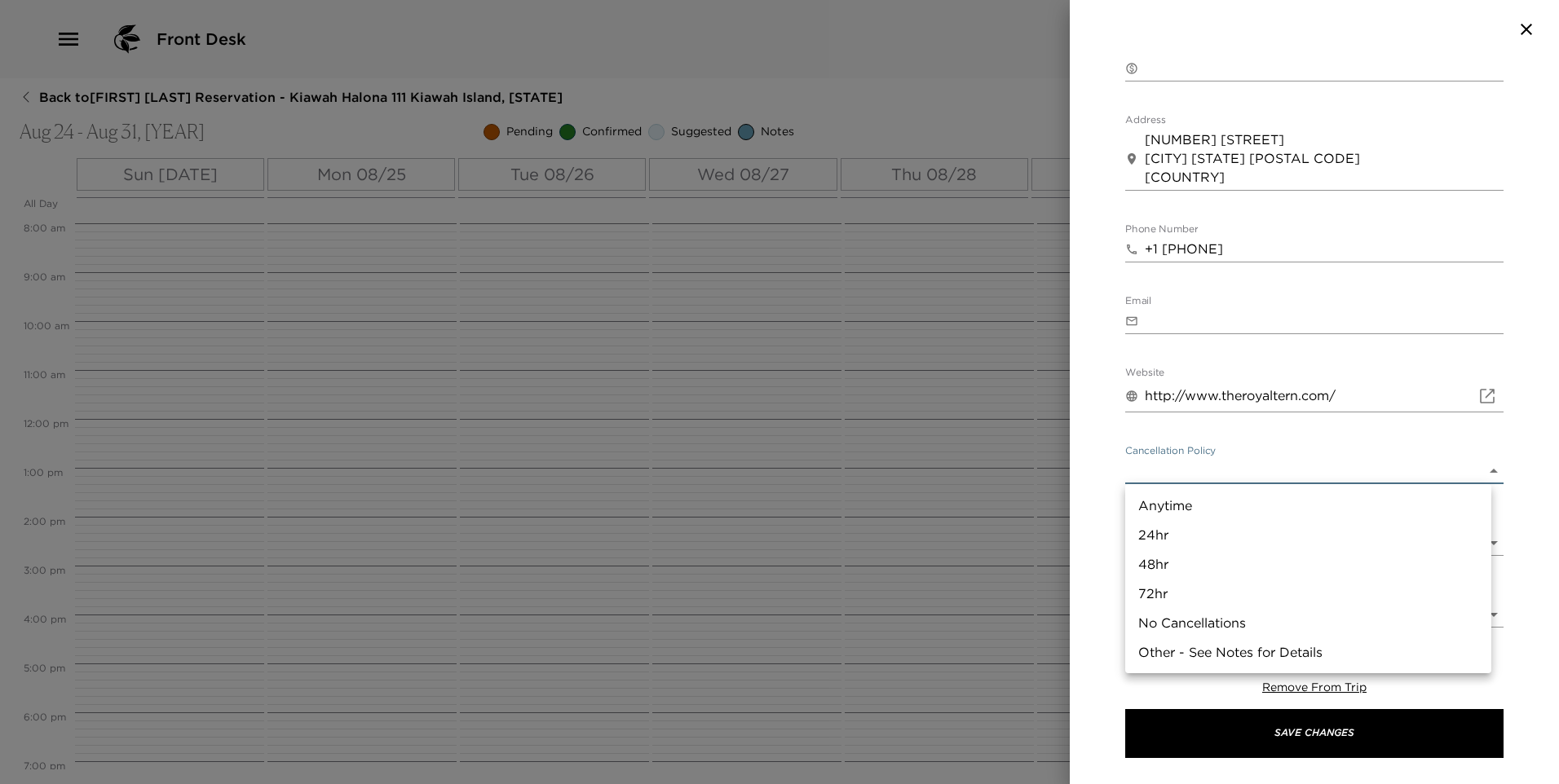 click on "Front Desk Back to [FIRST] [LAST] Reservation - Kiawah Halona 111 Kiawah Island, [STATE] Aug 24 - Aug 31, 2025 Pending Confirmed Suggested Notes Trip View Agenda View PDF View Print All Day Sun 08/24 Mon 08/25 Tue 08/26 Wed 08/27 Thu 08/28 Fri 08/29 Sat 08/30 Sun 08/31 12:00 AM 1:00 AM 2:00 AM 3:00 AM 4:00 AM 5:00 AM 6:00 AM 7:00 AM 8:00 AM 9:00 AM 10:00 AM 11:00 AM 12:00 PM 1:00 PM 2:00 PM 3:00 PM 4:00 PM 5:00 PM 6:00 PM 7:00 PM 8:00 PM 9:00 PM 10:00 PM 11:00 PM Clone Custom royal ​ Results (1) The Royal Tern Royal Tern Start Date ​& Time 08/27/2025 06:00 PM to End Date ​& Time 08/27/2025 07:00 PM Number of Adults (18+) 6 Number of Children 0 Status Confirmed Confirmed Hide From Member Request Transportation Concierge Notes x Cost ​ x Address ​ [NUMBER] [STREET]
[CITY] [STATE] [POSTAL CODE]
[COUNTRY] x Phone Number ​ +1 [PHONE] Email ​ Website ​ http://www.theroyaltern.com/ Cancellation Policy ​ 24 hours courtesy call Recommended Attire ​ casual Age Range ​ undefined" at bounding box center [780, 392] 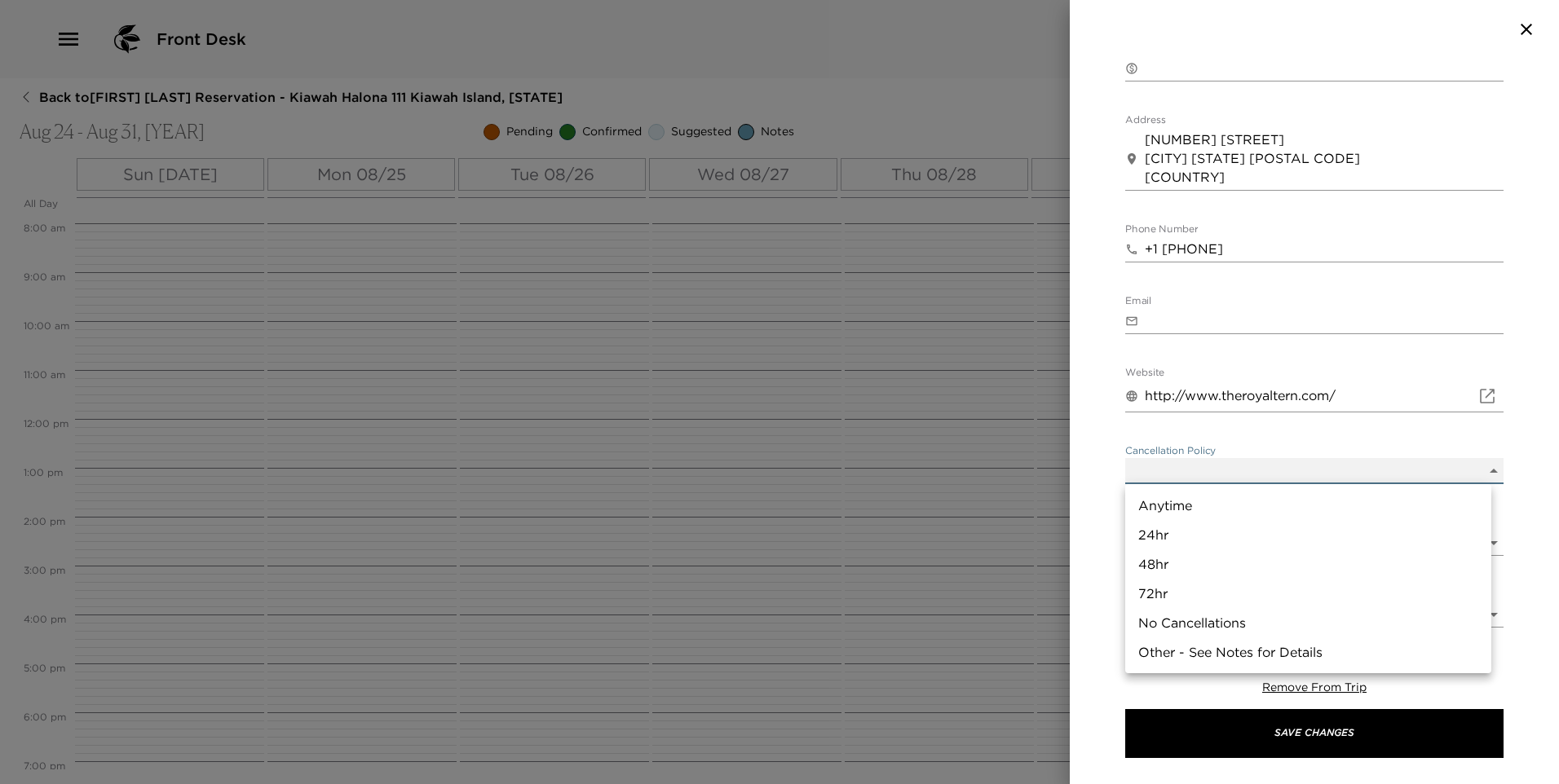type on "24hr" 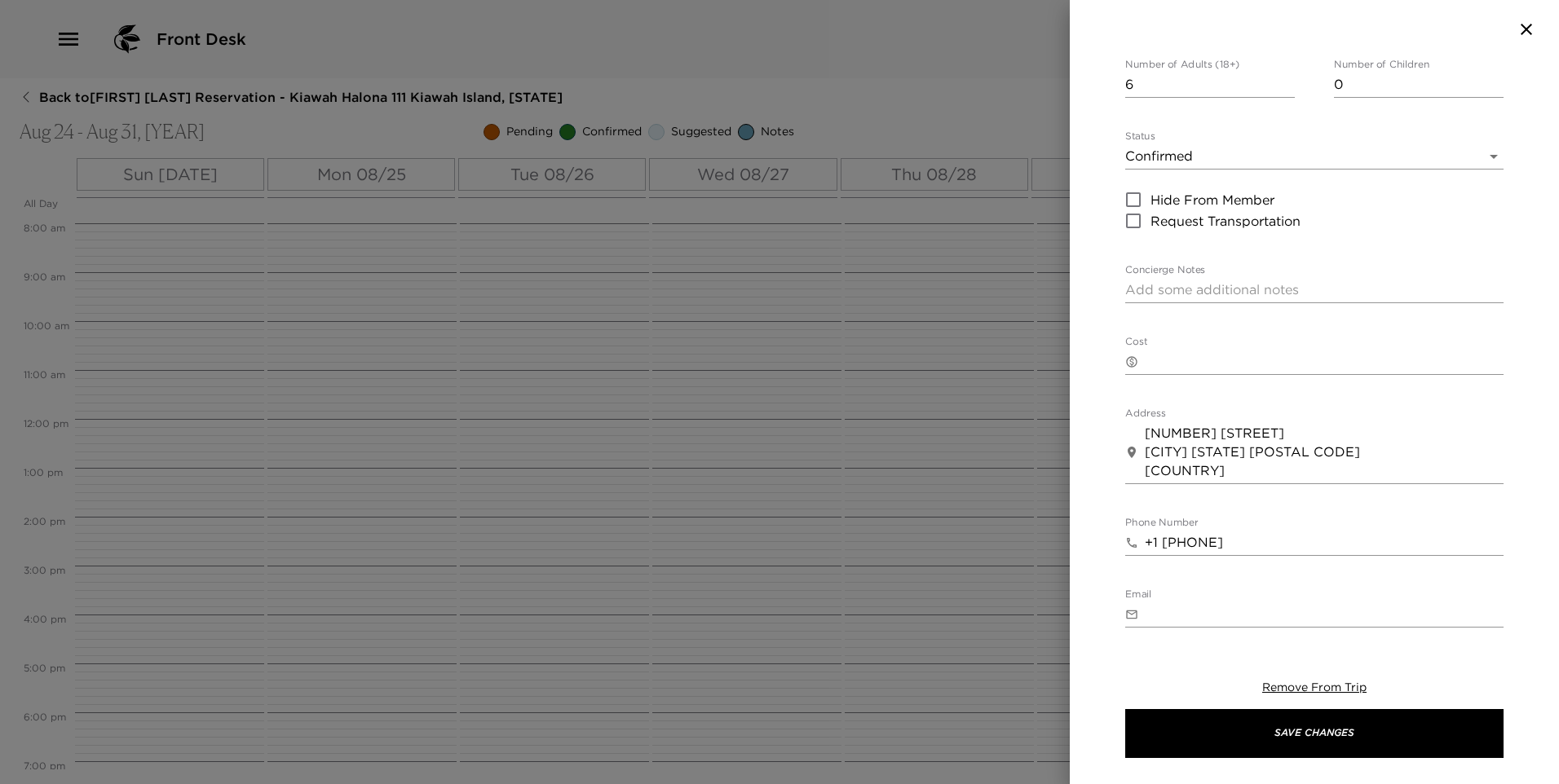 scroll, scrollTop: 59, scrollLeft: 0, axis: vertical 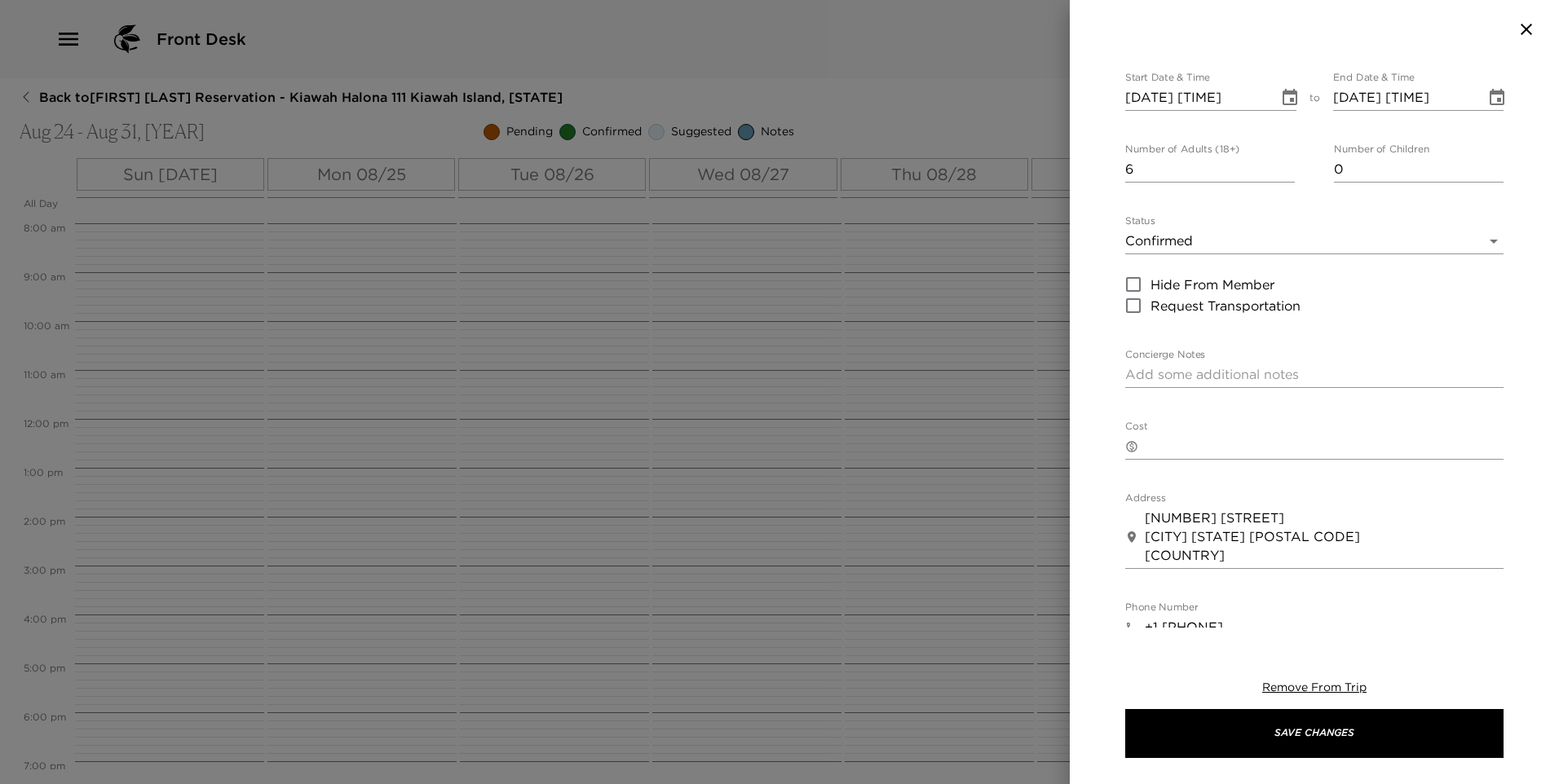click on "Concierge Notes" at bounding box center (1314, 374) 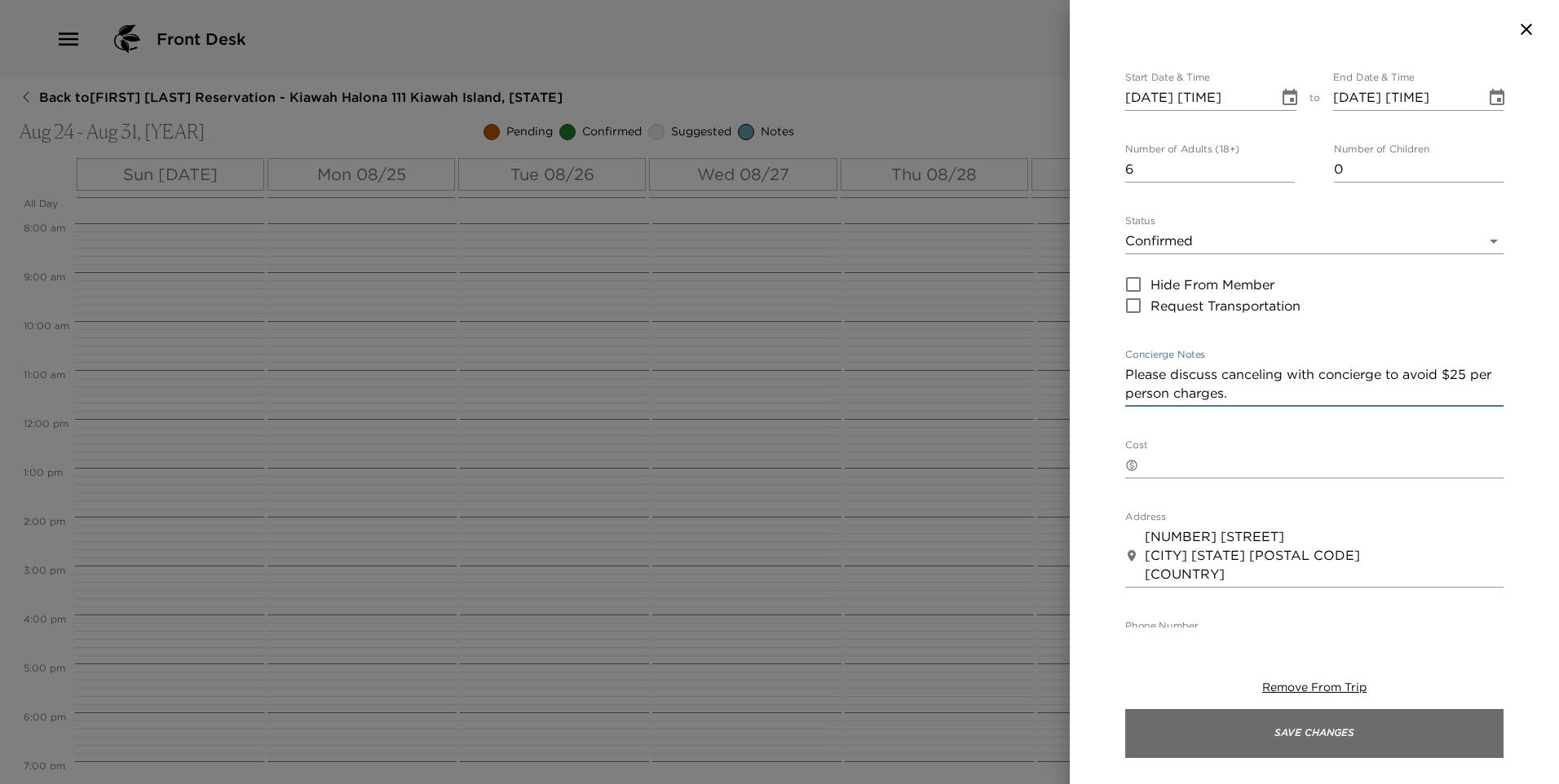 type on "Please discuss canceling with concierge to avoid $25 per person charges." 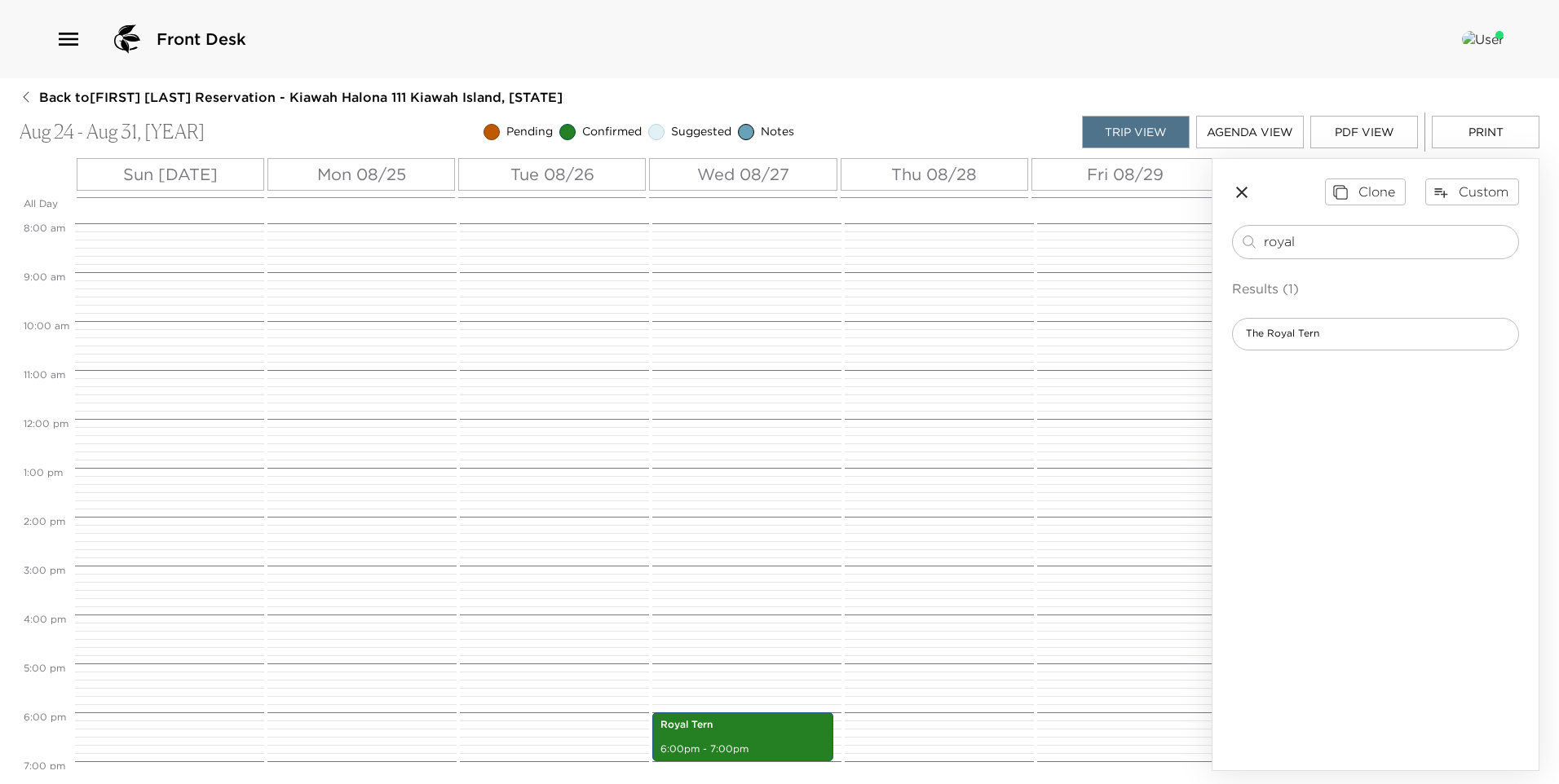 click 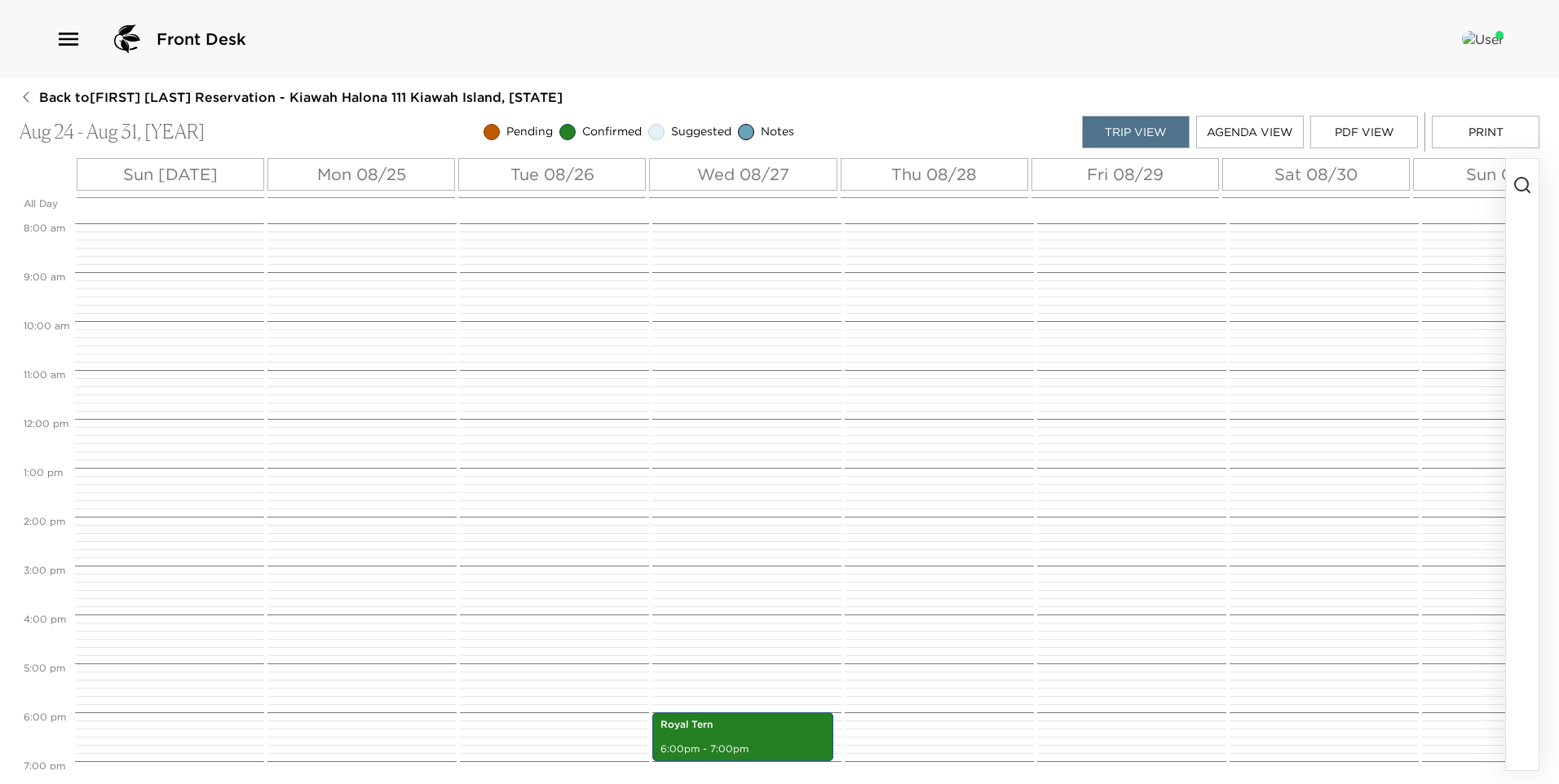 drag, startPoint x: 1255, startPoint y: 770, endPoint x: 1558, endPoint y: 763, distance: 303.08085 